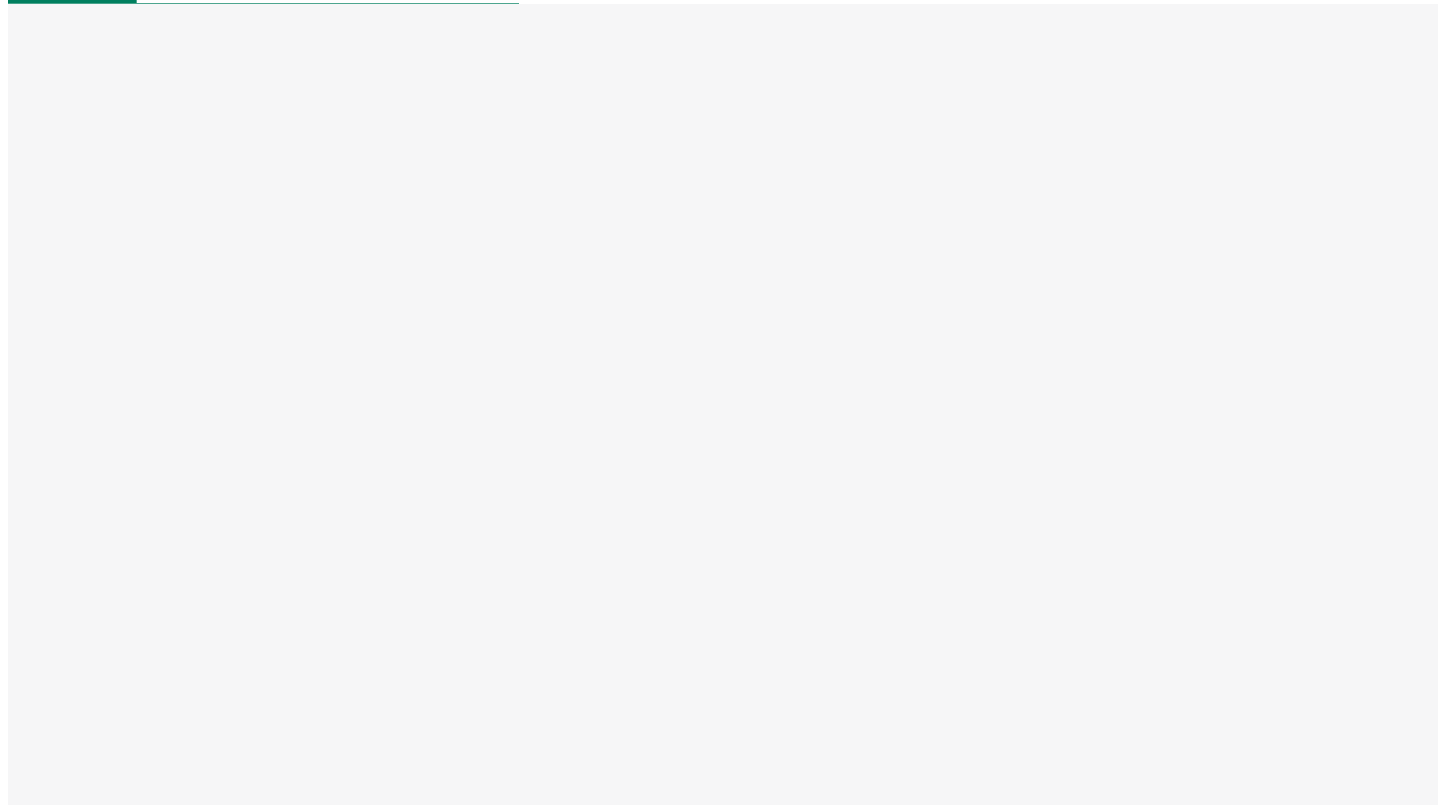 scroll, scrollTop: 0, scrollLeft: 0, axis: both 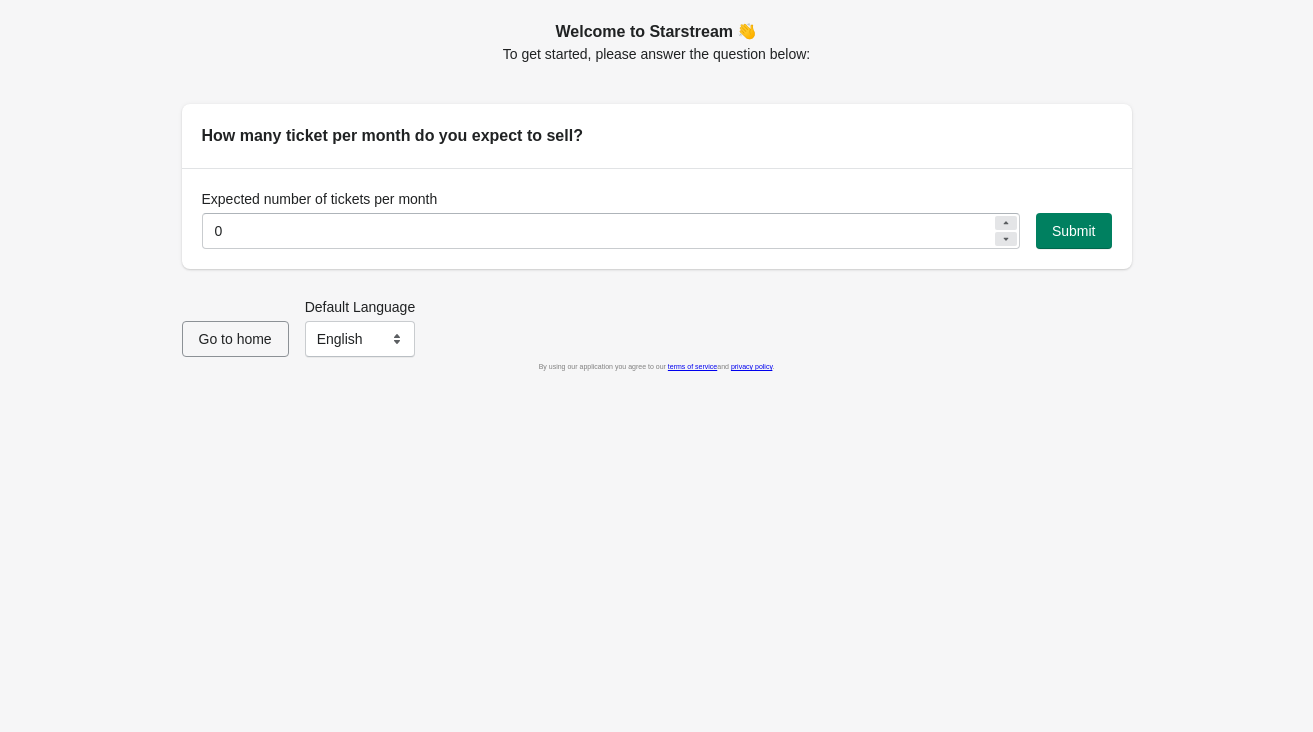 click 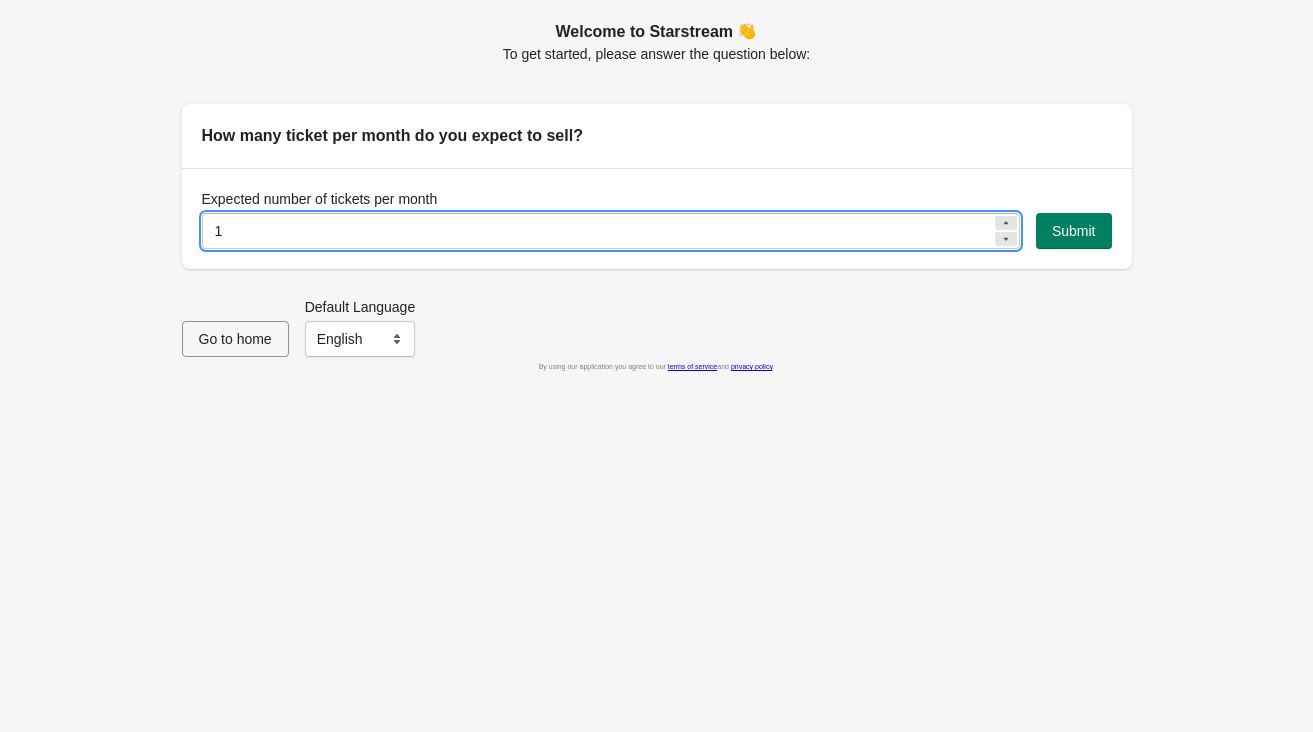 click 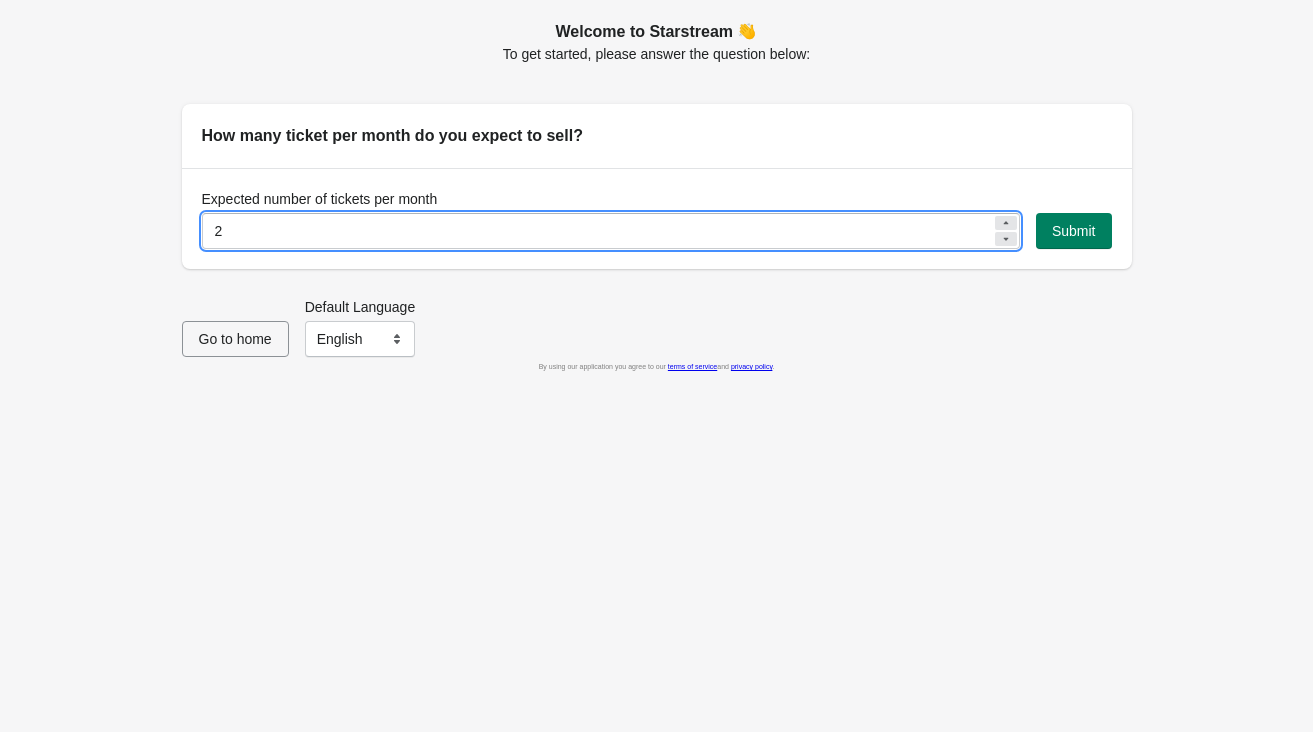 click 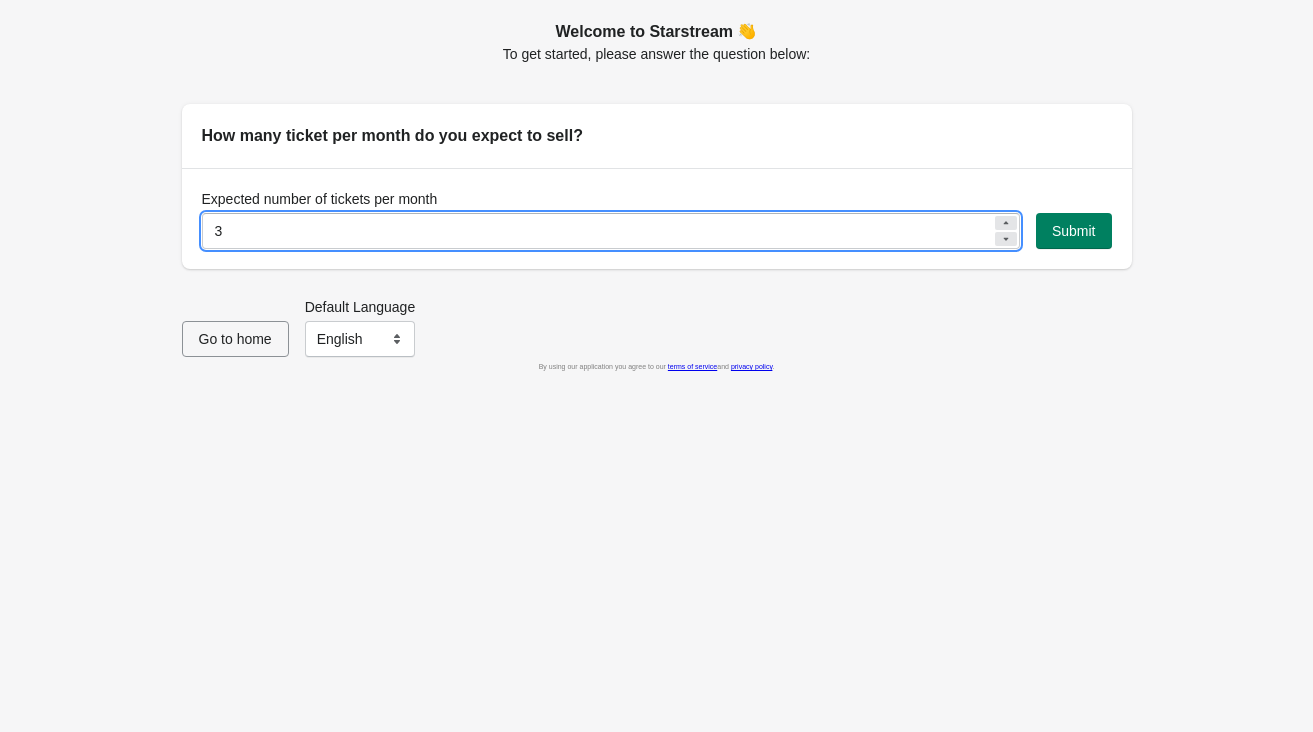 click 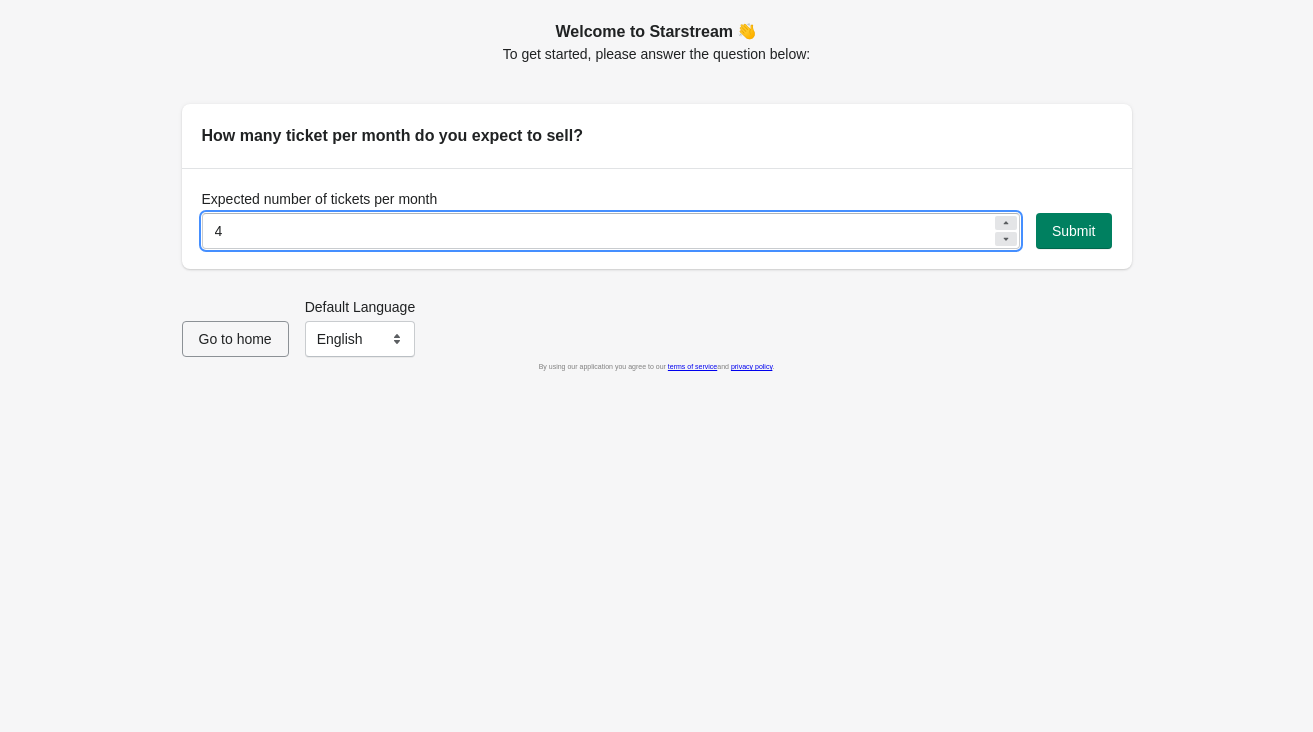 click 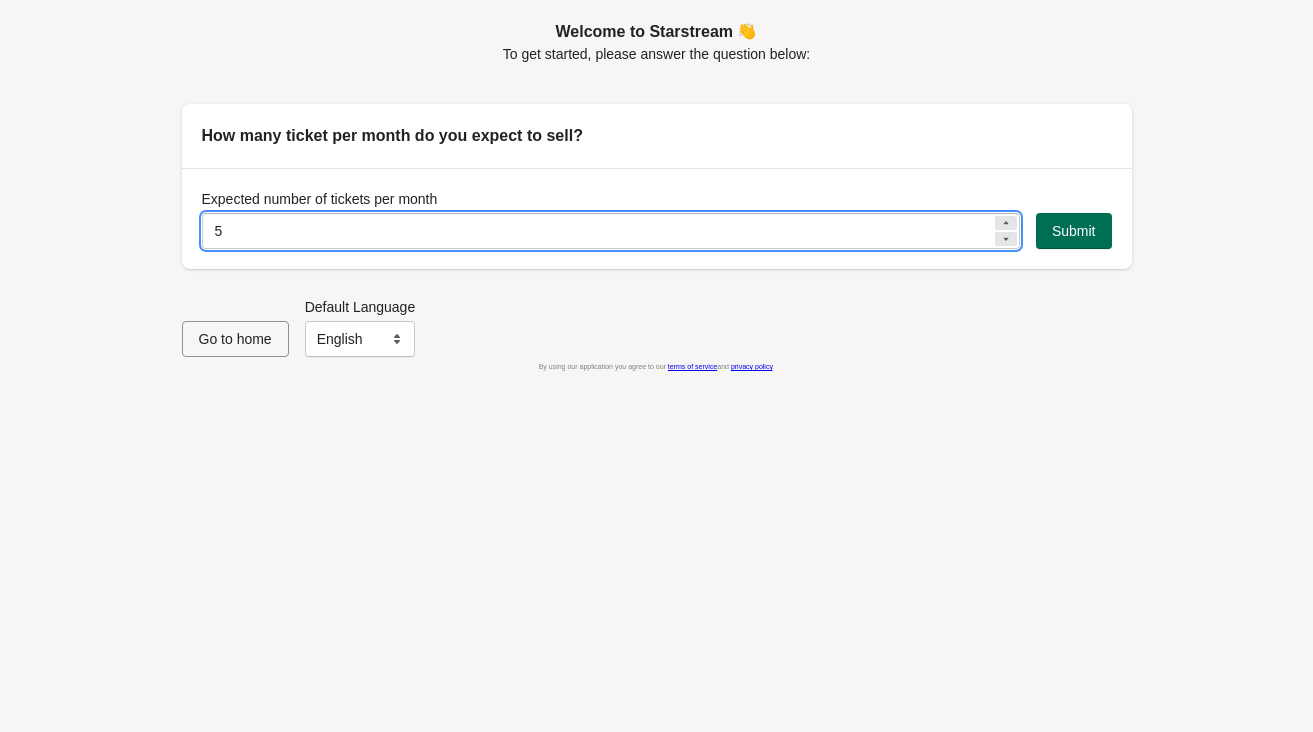 click on "Submit" at bounding box center [1074, 231] 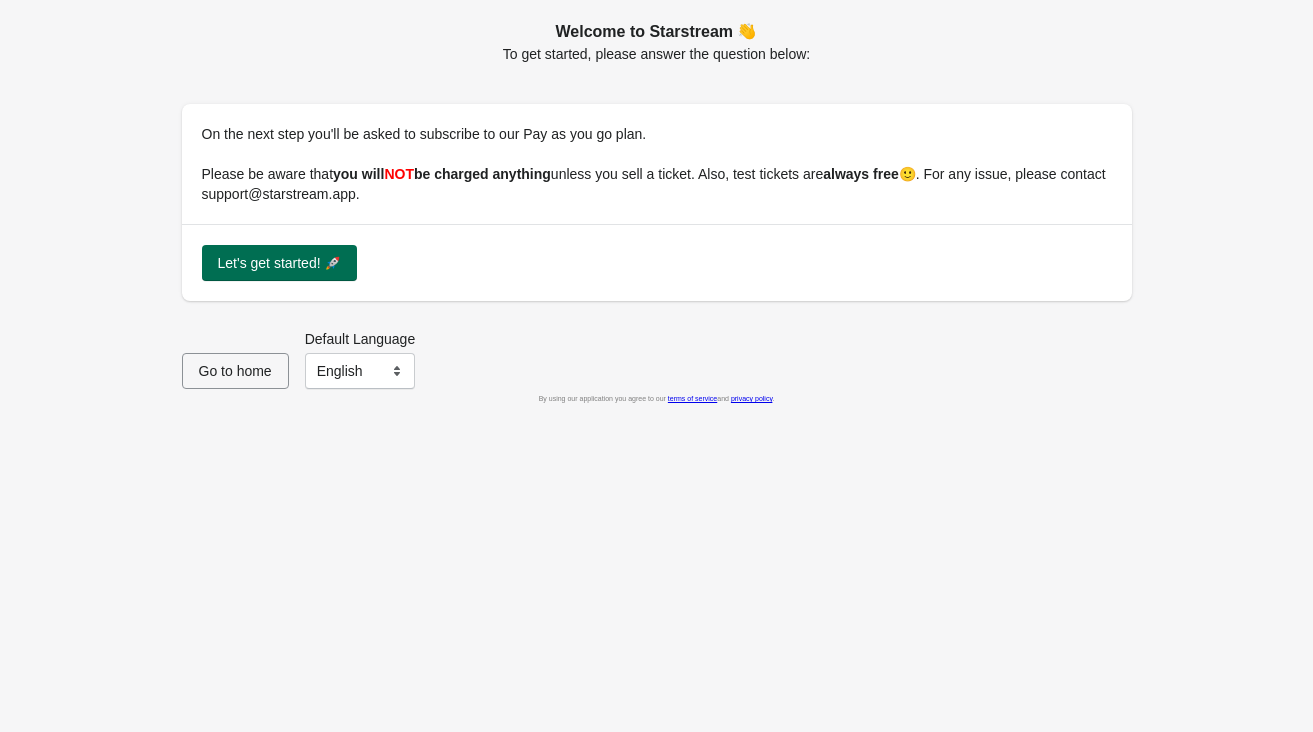 click on "Let's get started! 🚀" at bounding box center (280, 263) 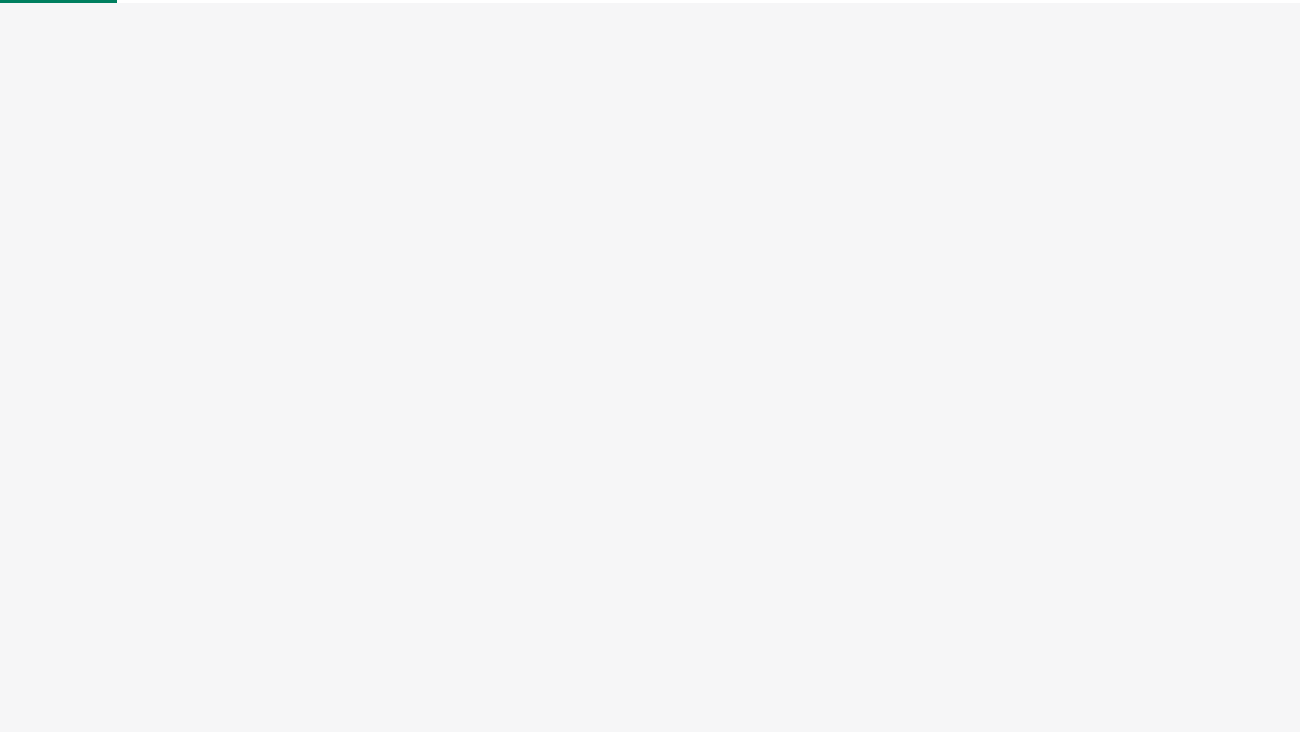 scroll, scrollTop: 0, scrollLeft: 0, axis: both 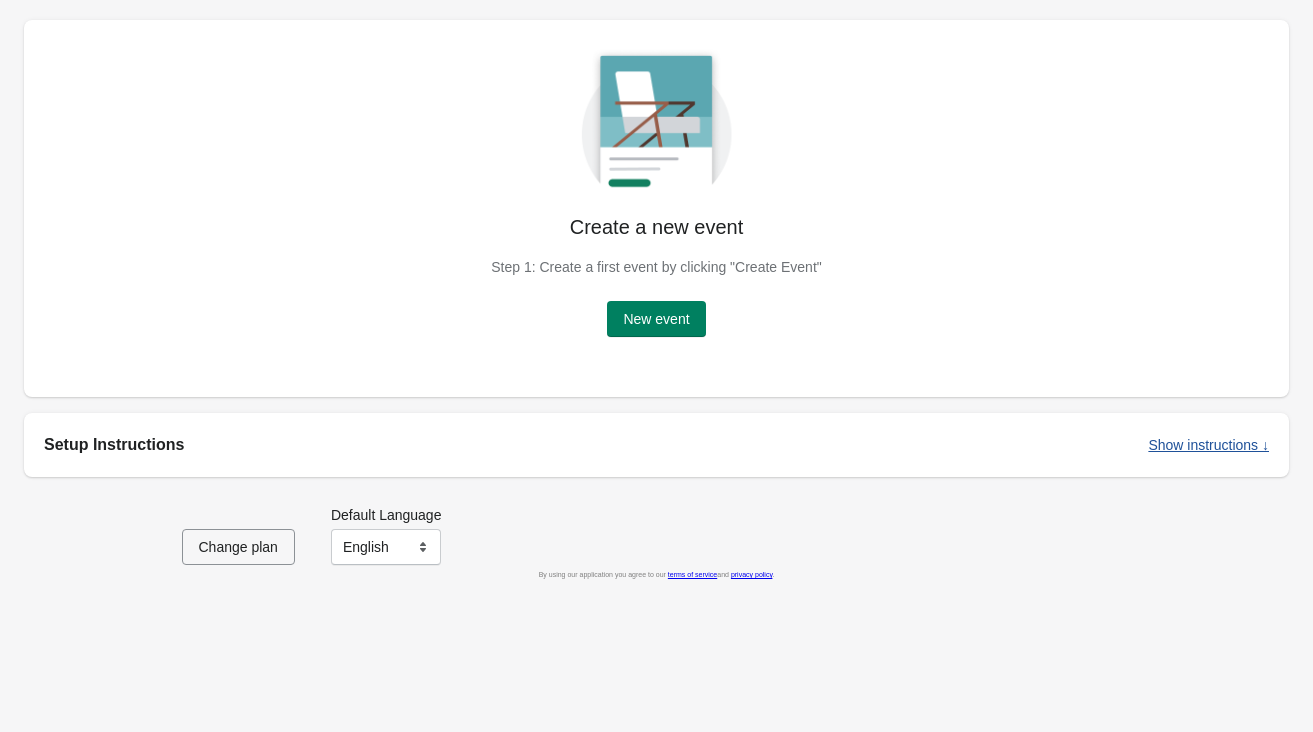 click on "Show instructions ↓" at bounding box center [1208, 445] 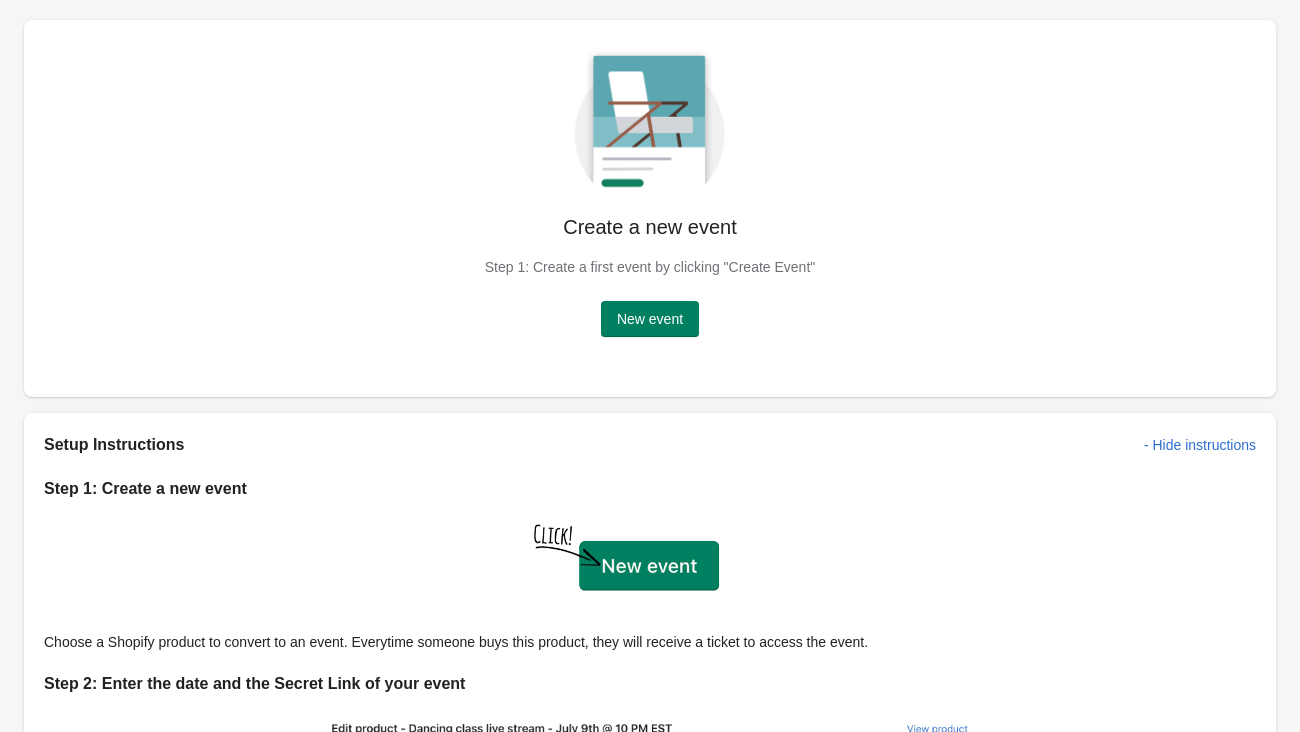 scroll, scrollTop: 1, scrollLeft: 0, axis: vertical 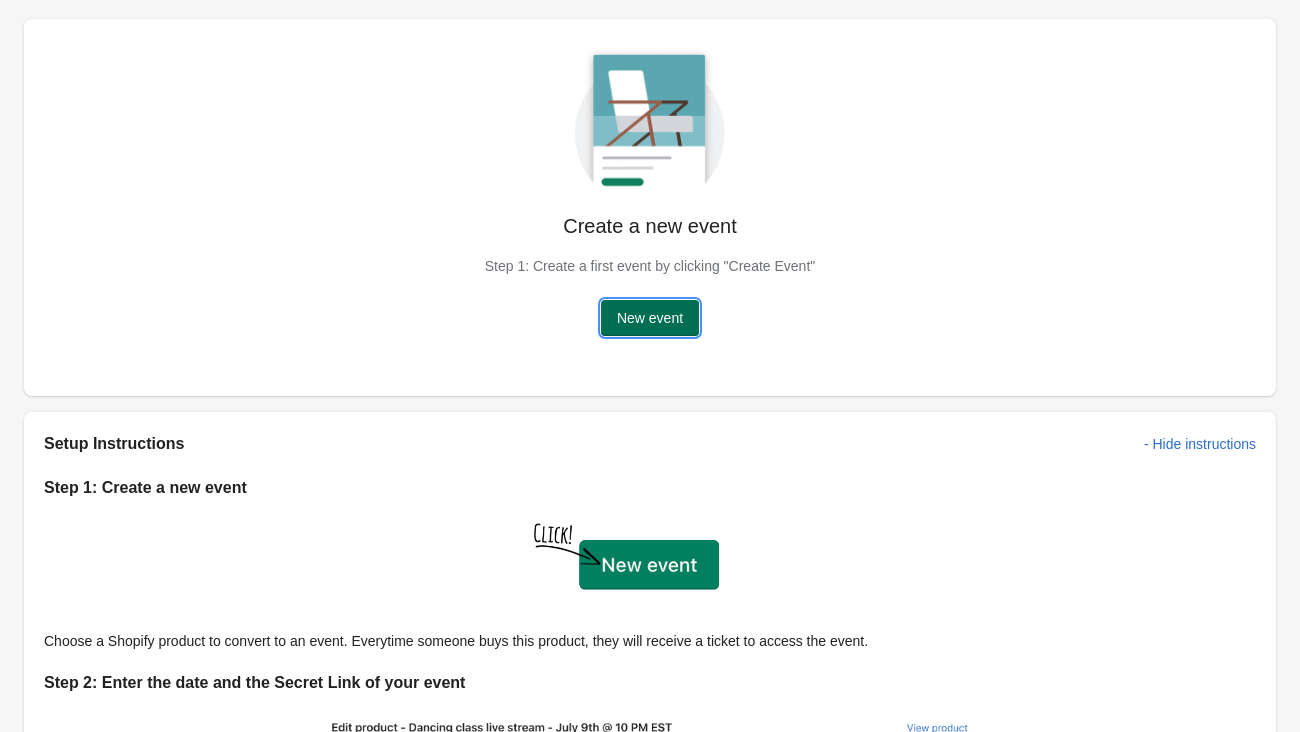 click on "New event" at bounding box center (650, 318) 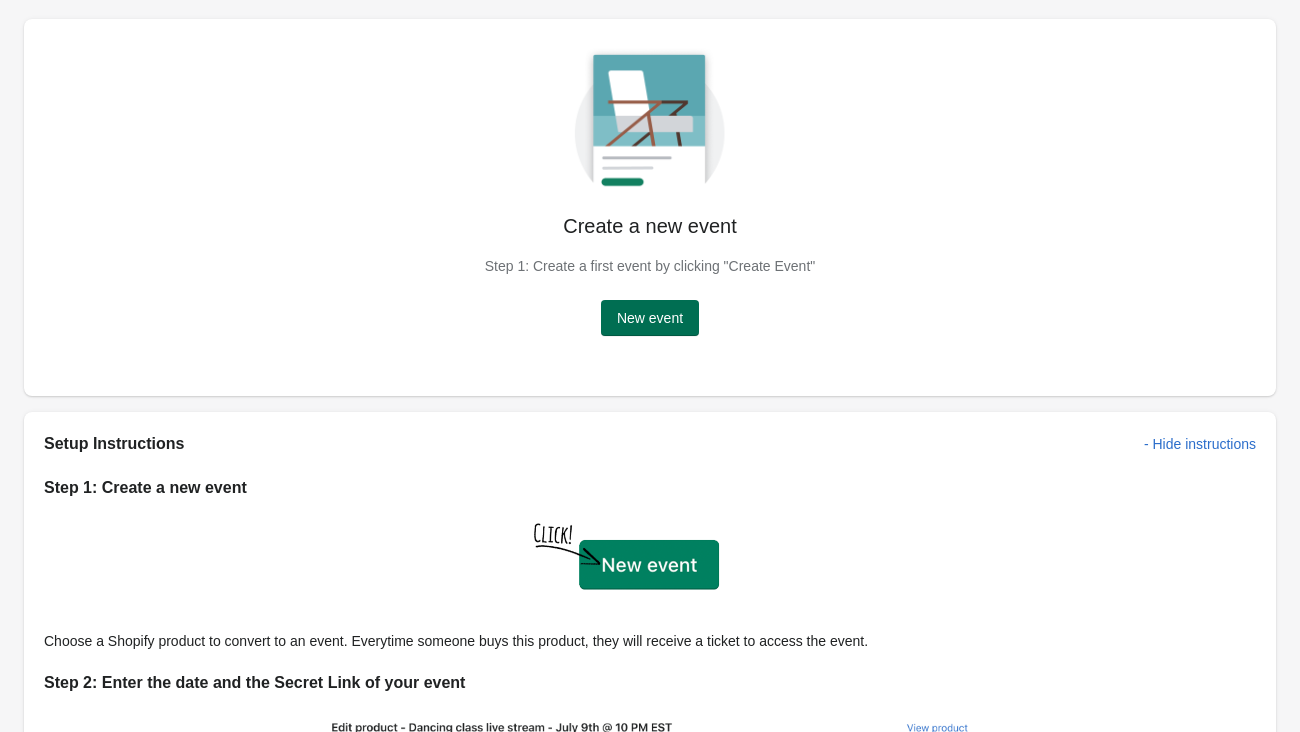 scroll, scrollTop: 0, scrollLeft: 0, axis: both 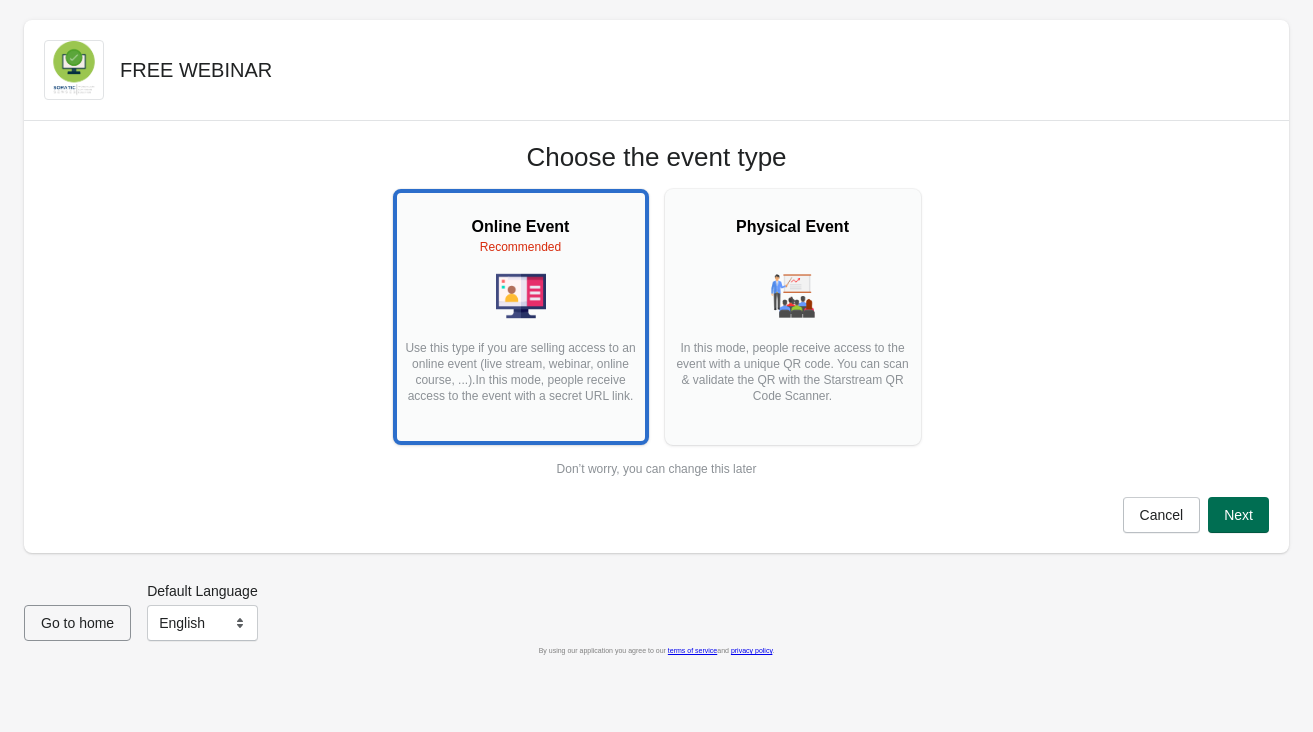 click on "Next" at bounding box center [1238, 515] 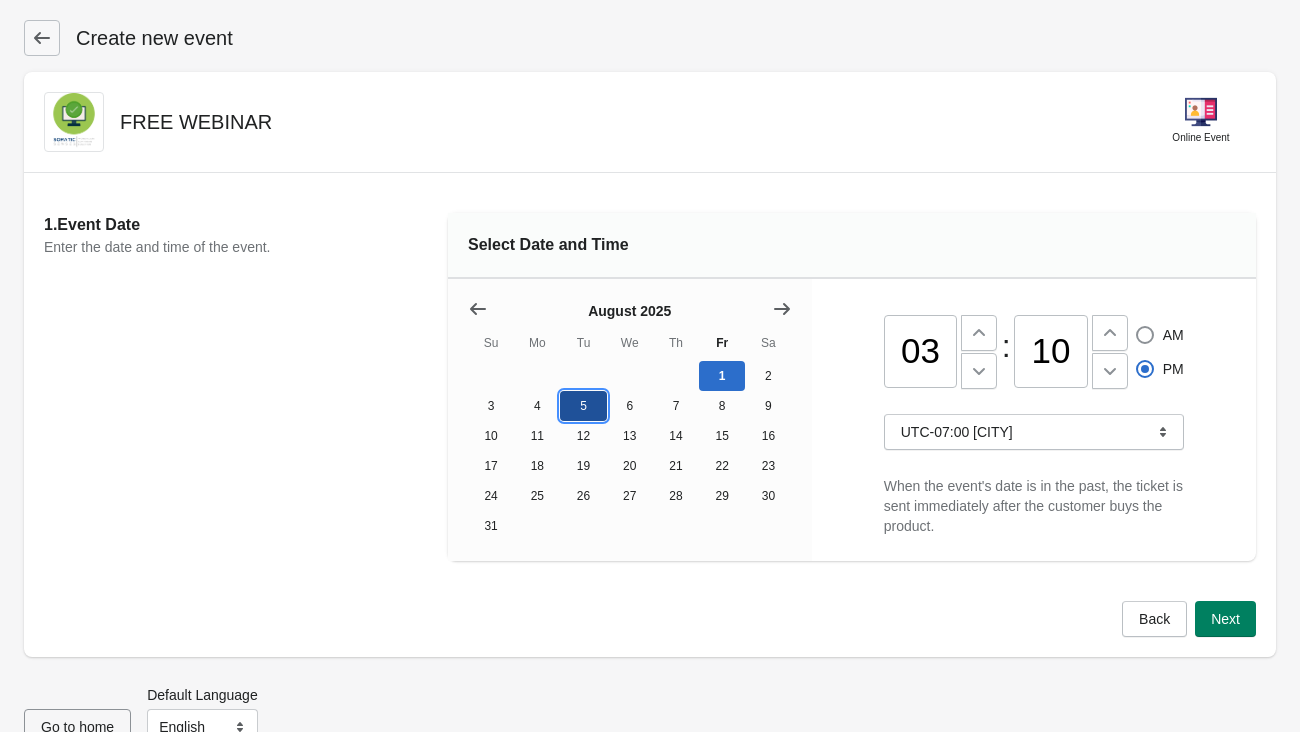 click on "5" at bounding box center (583, 406) 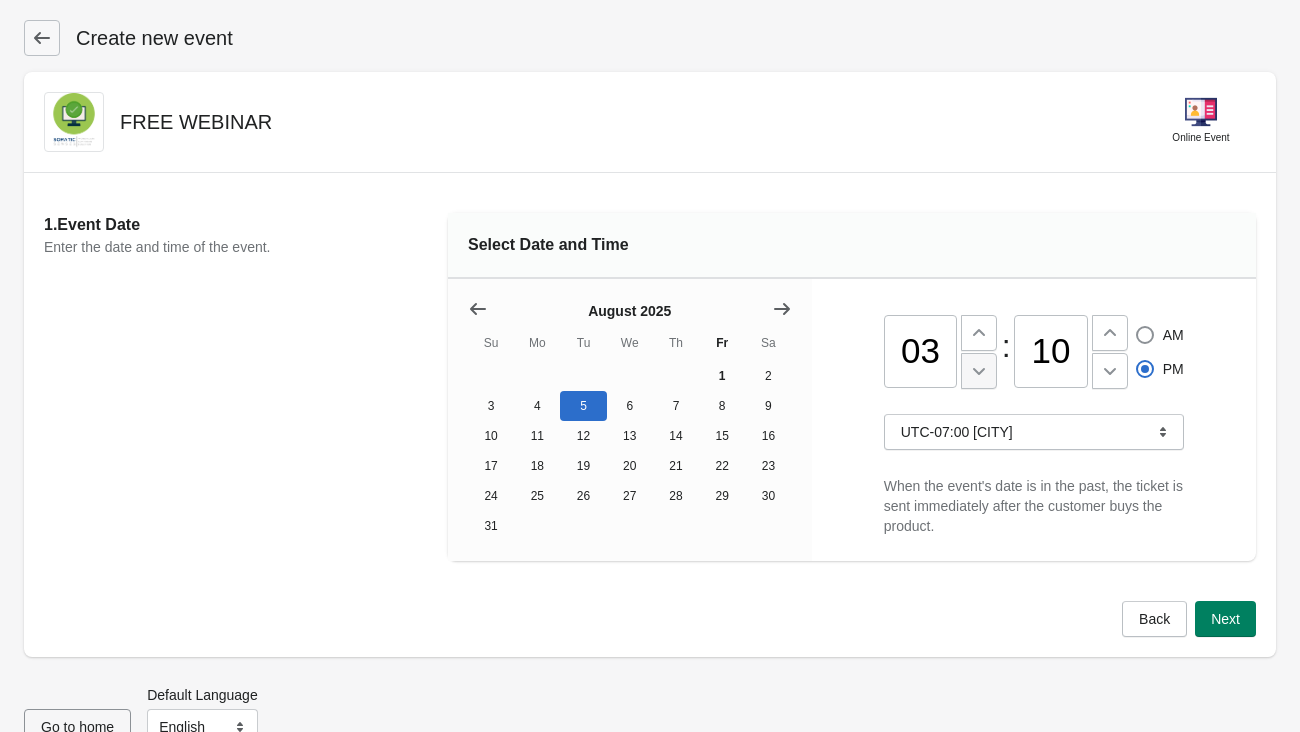click 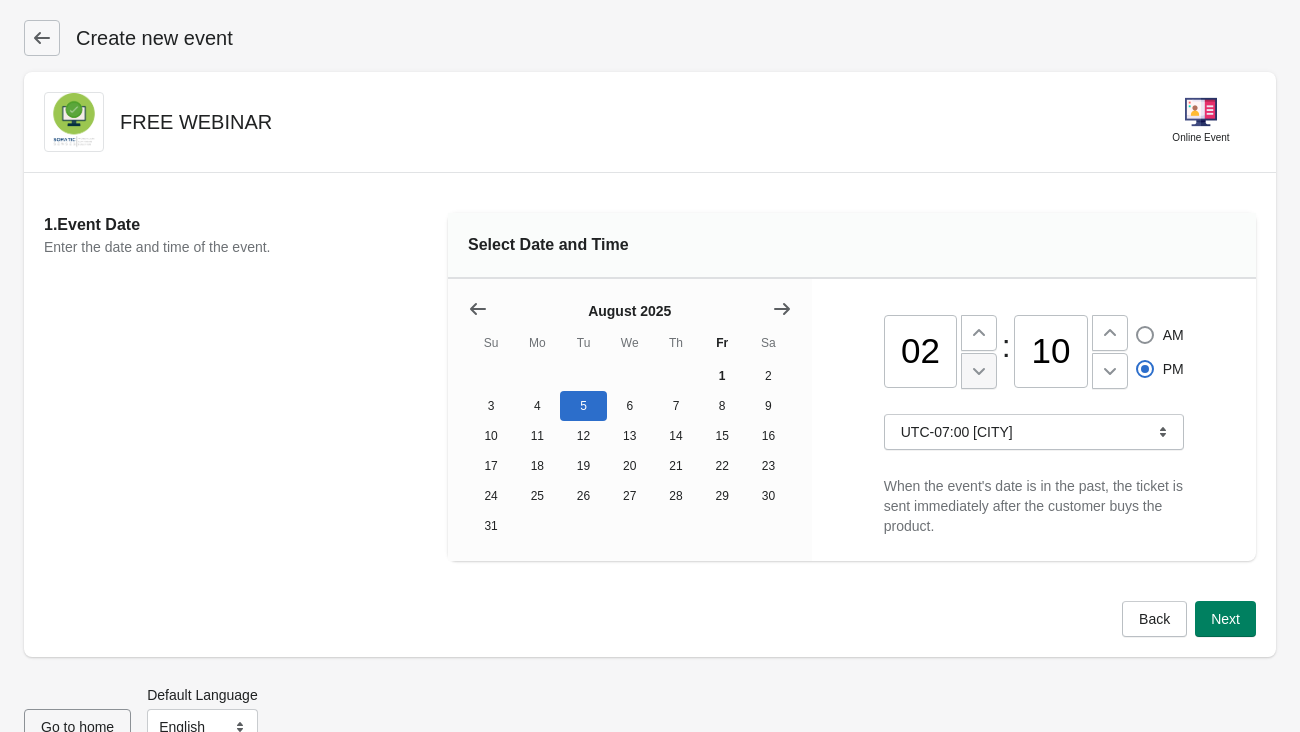 click 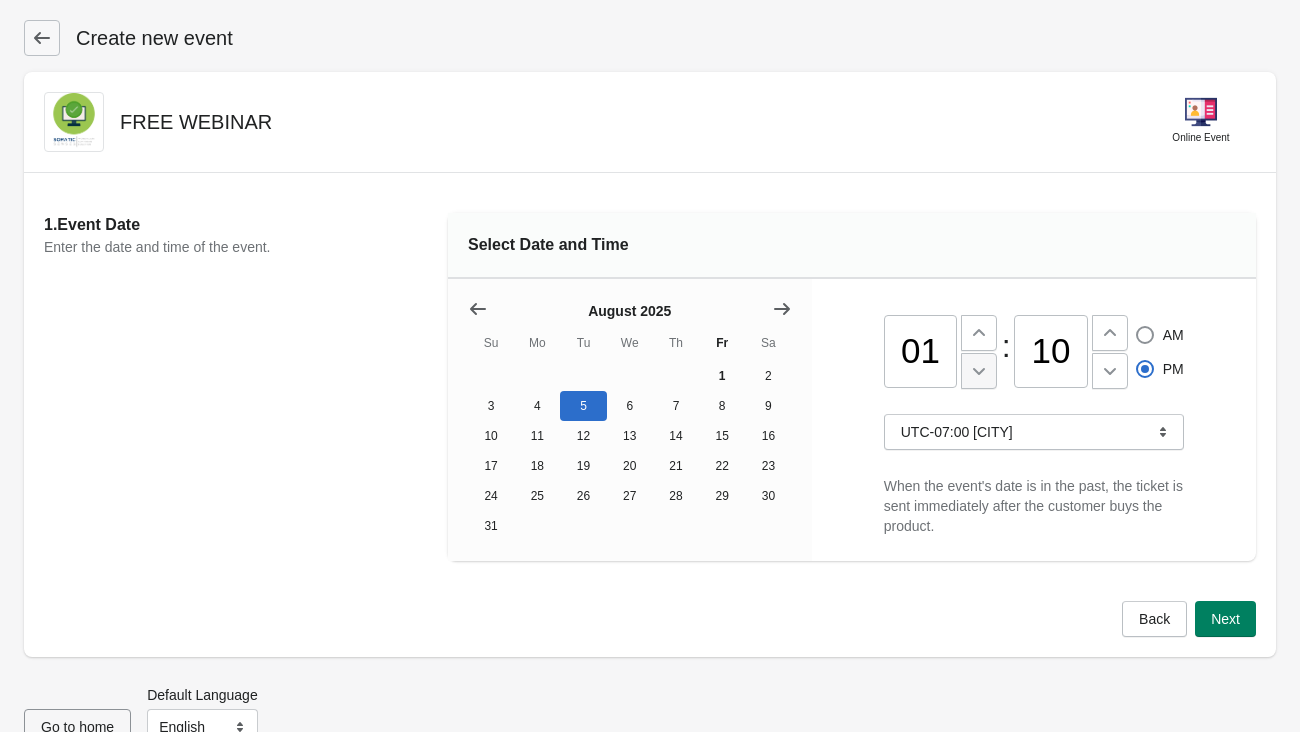 click 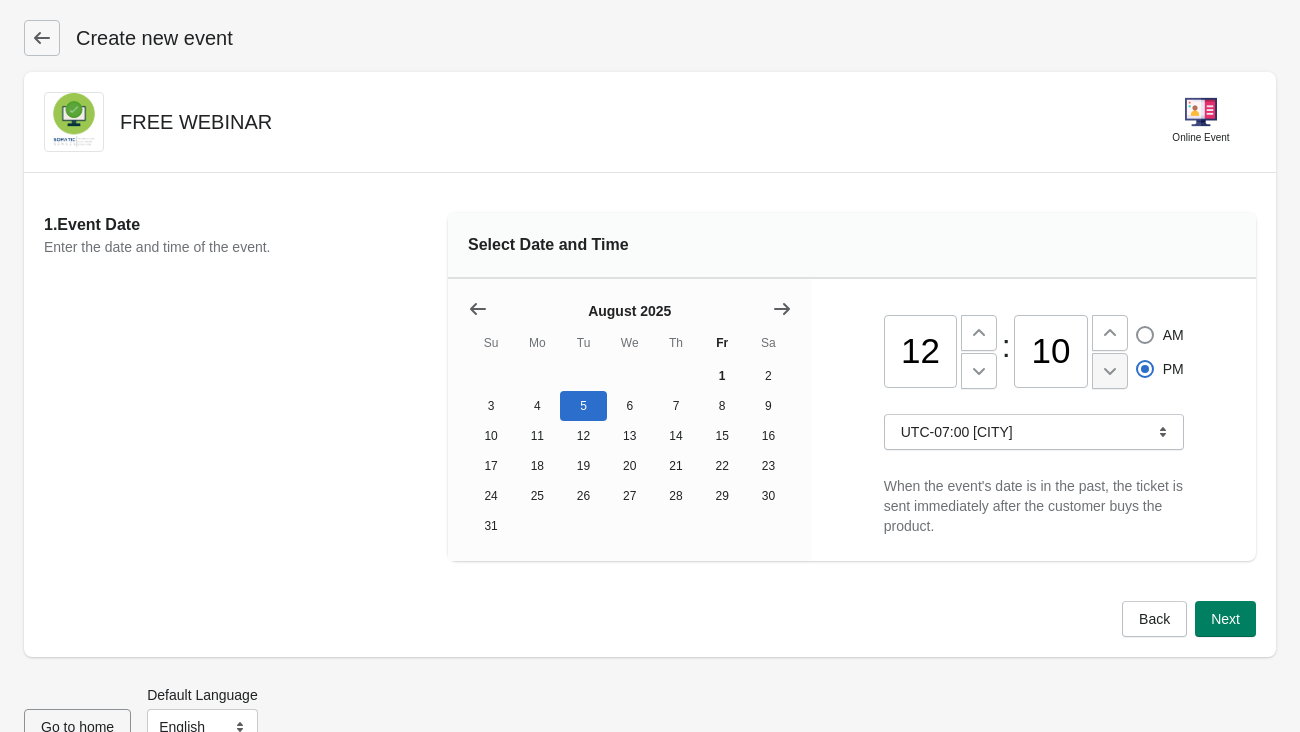 click 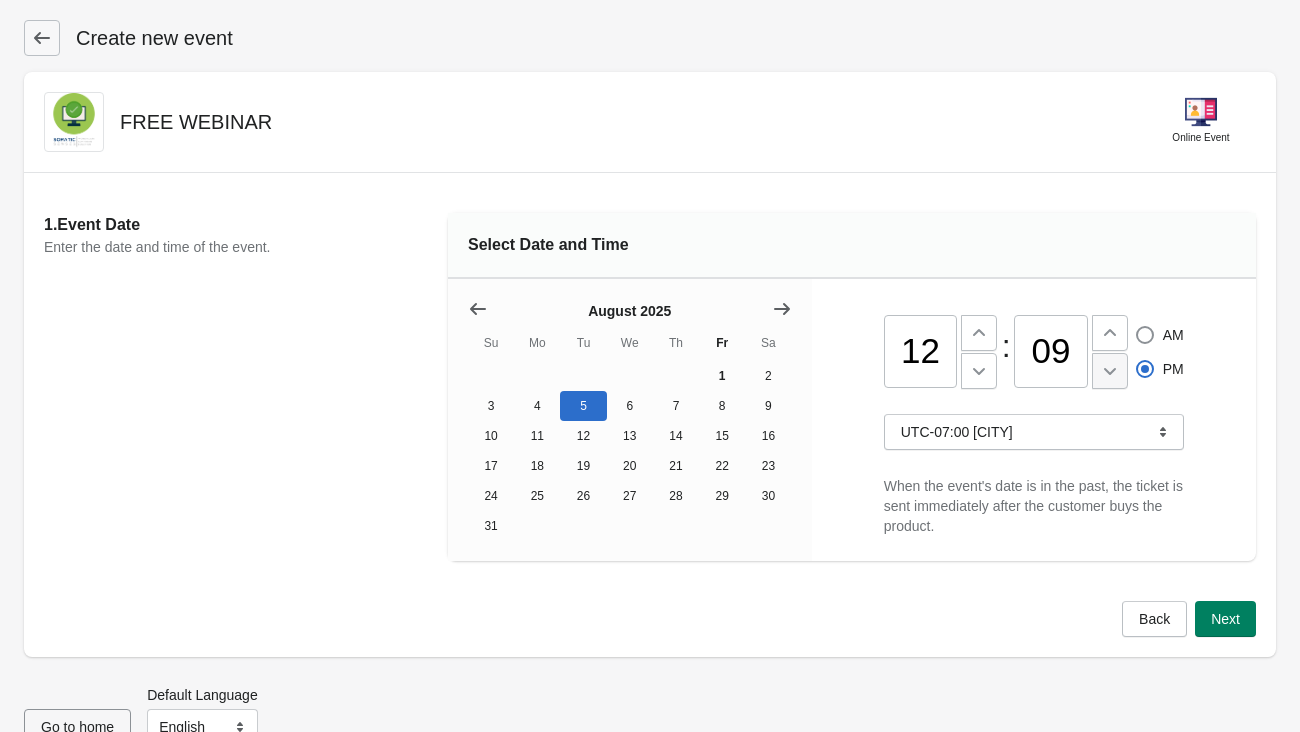 click 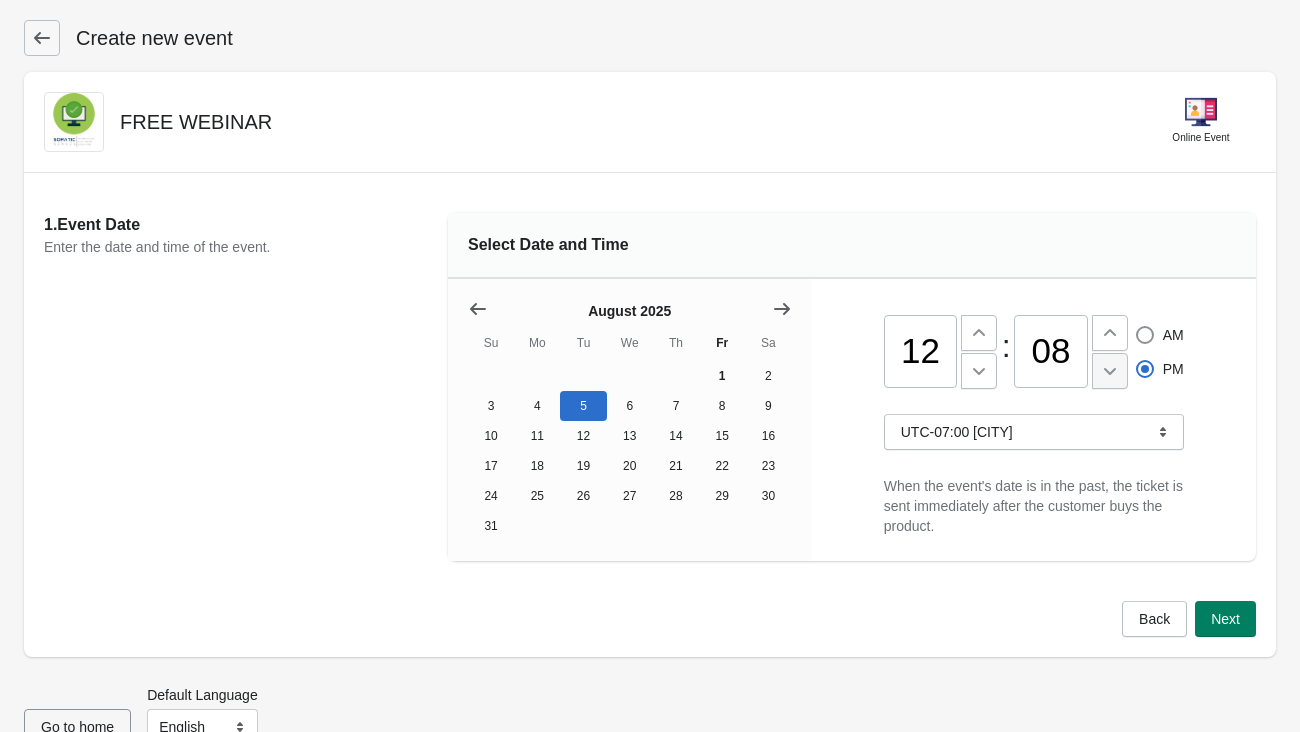 click 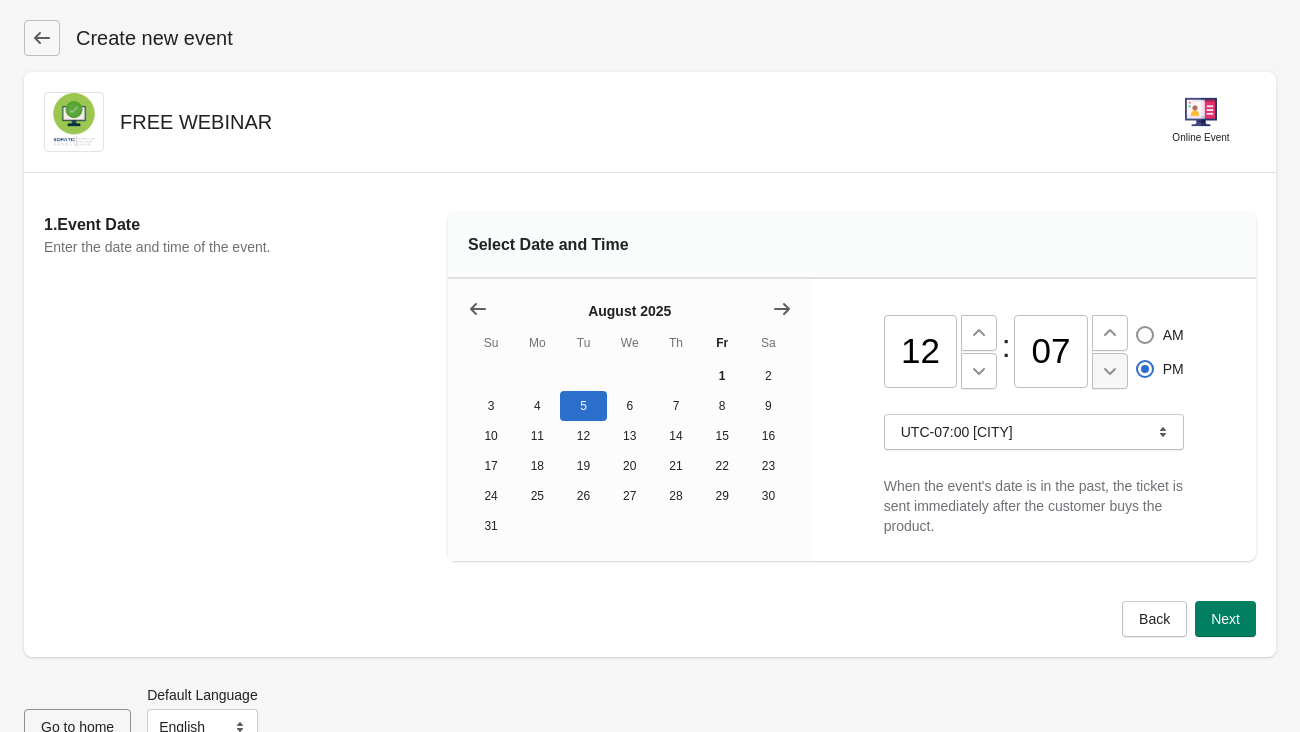 click 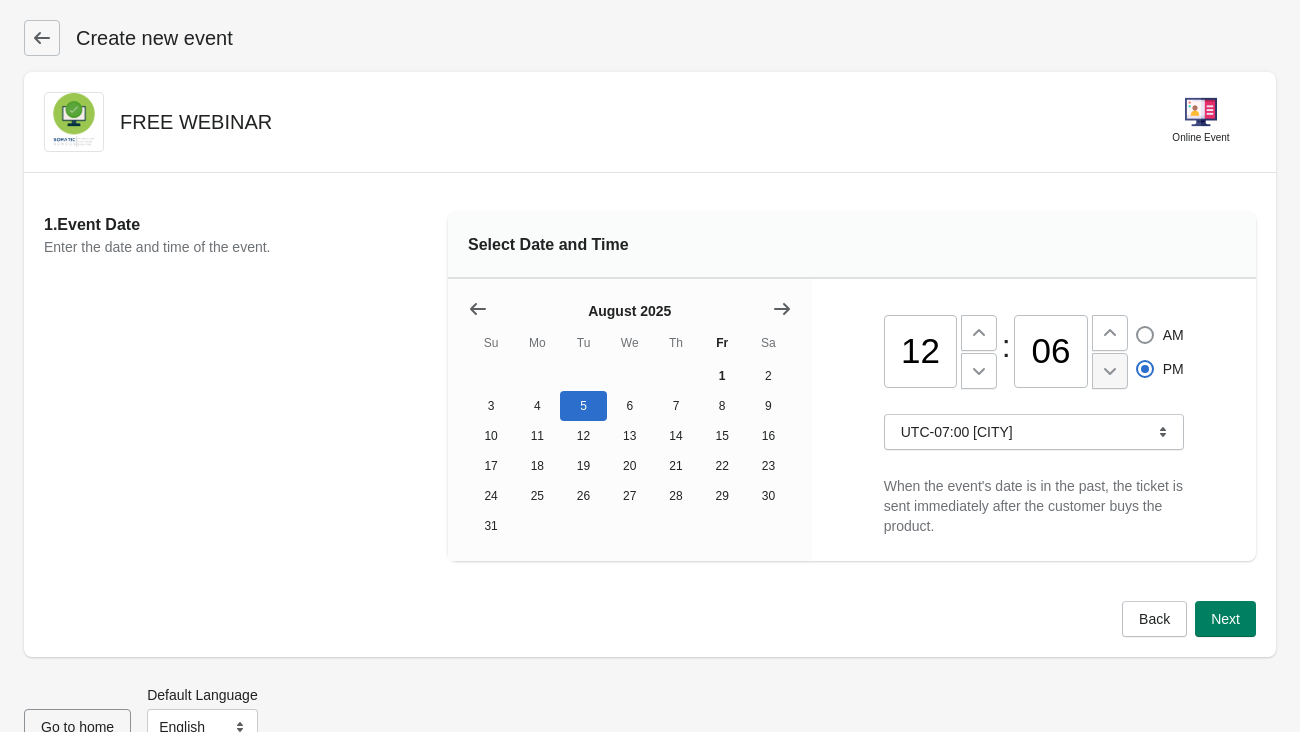 click 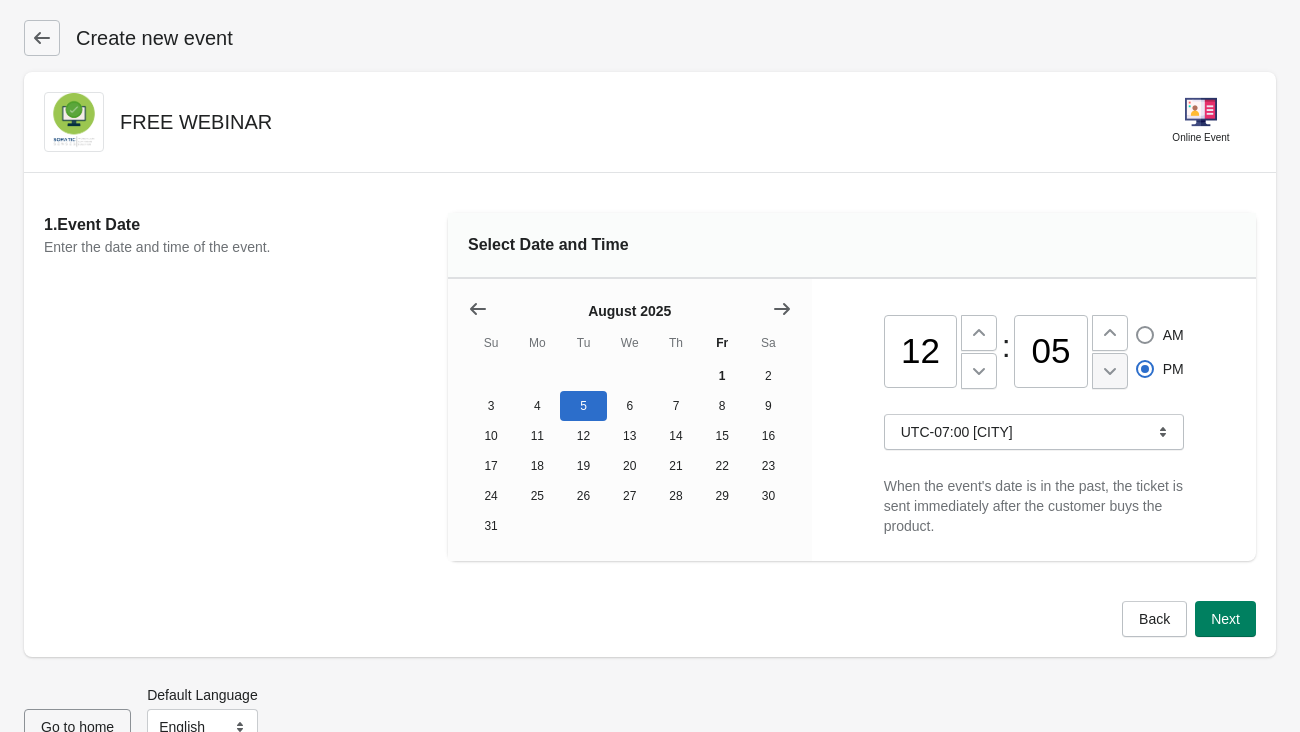 click 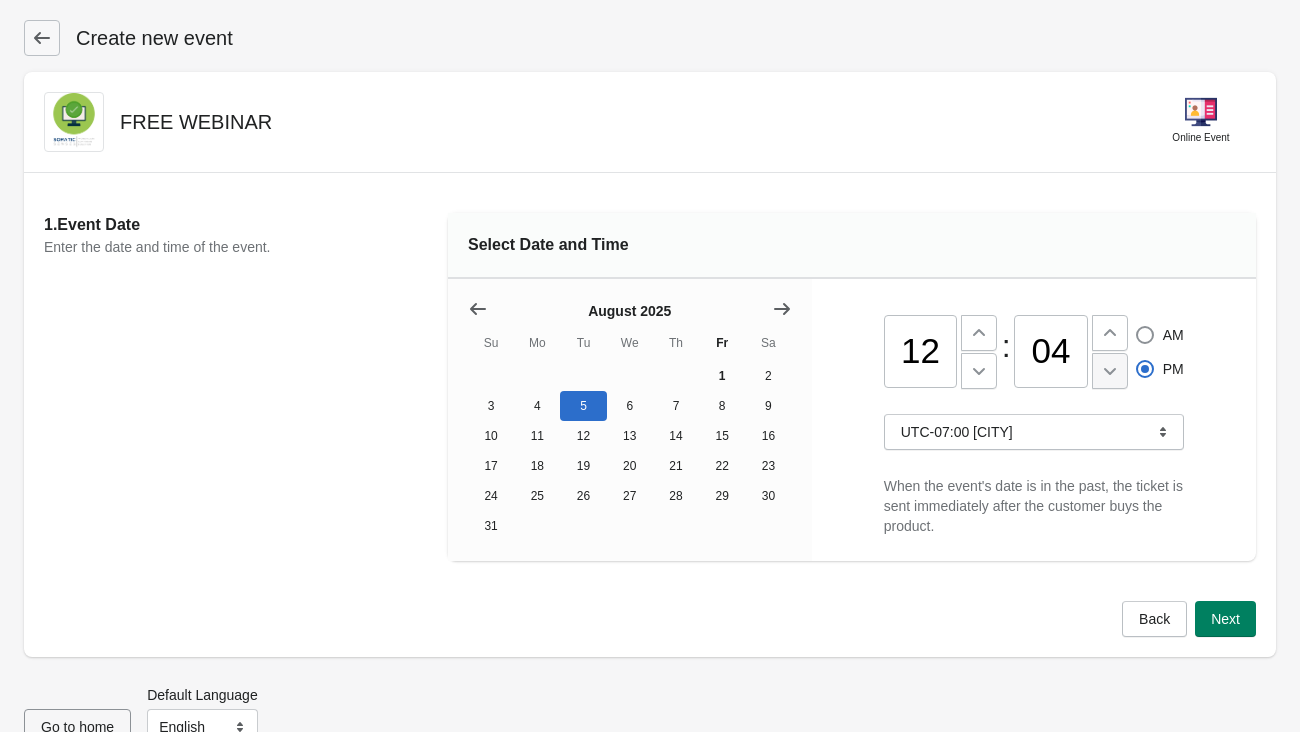 click 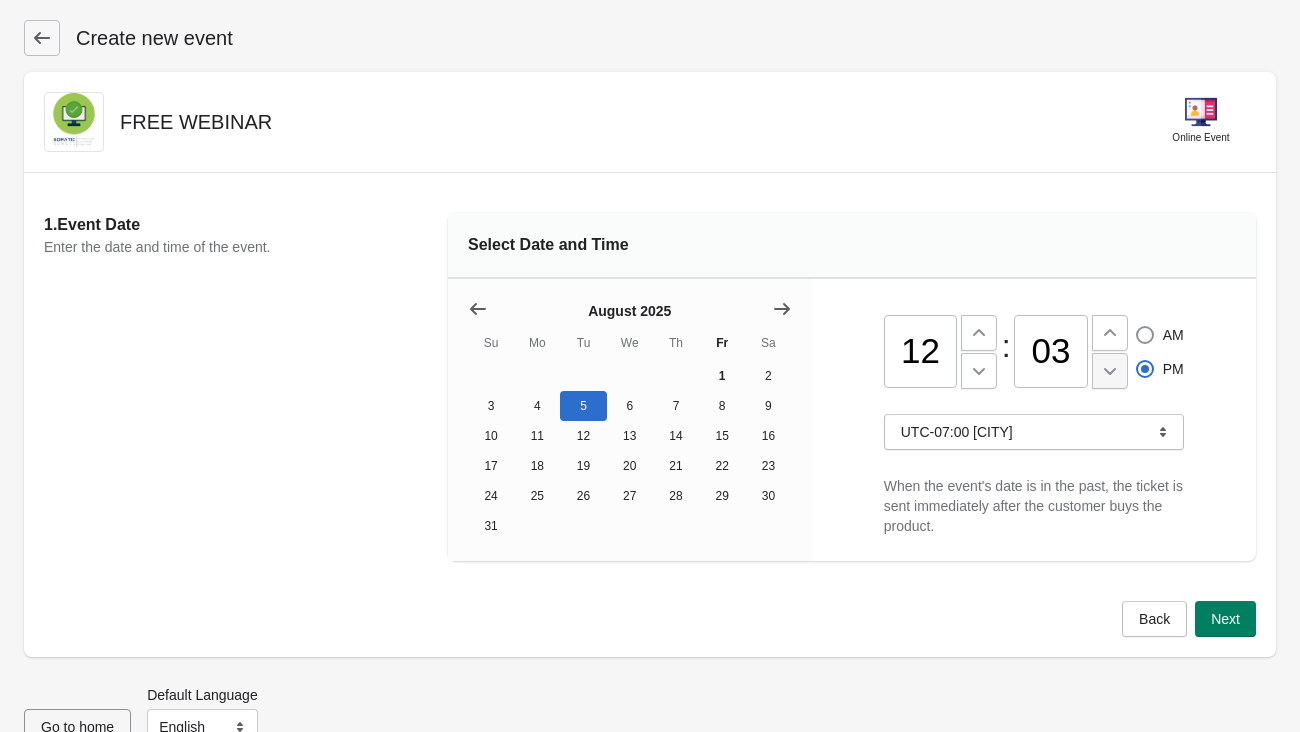 click 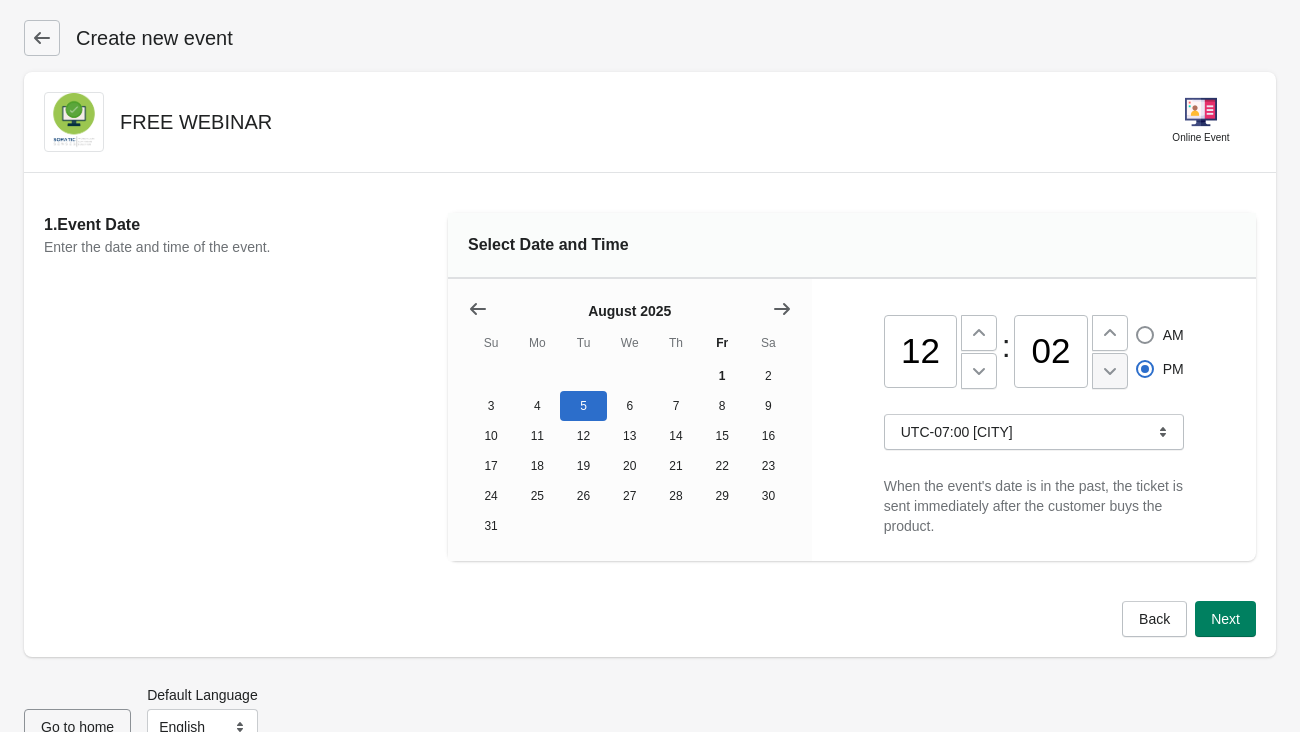 click 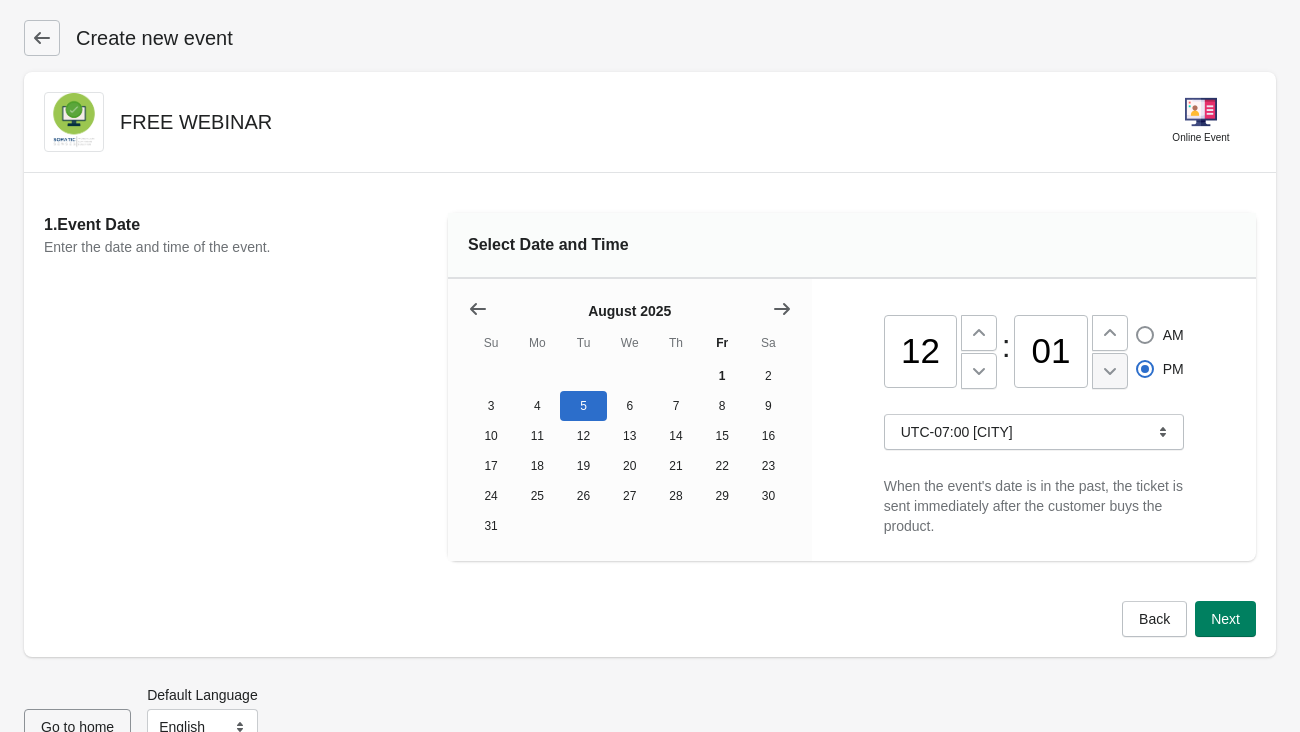 click 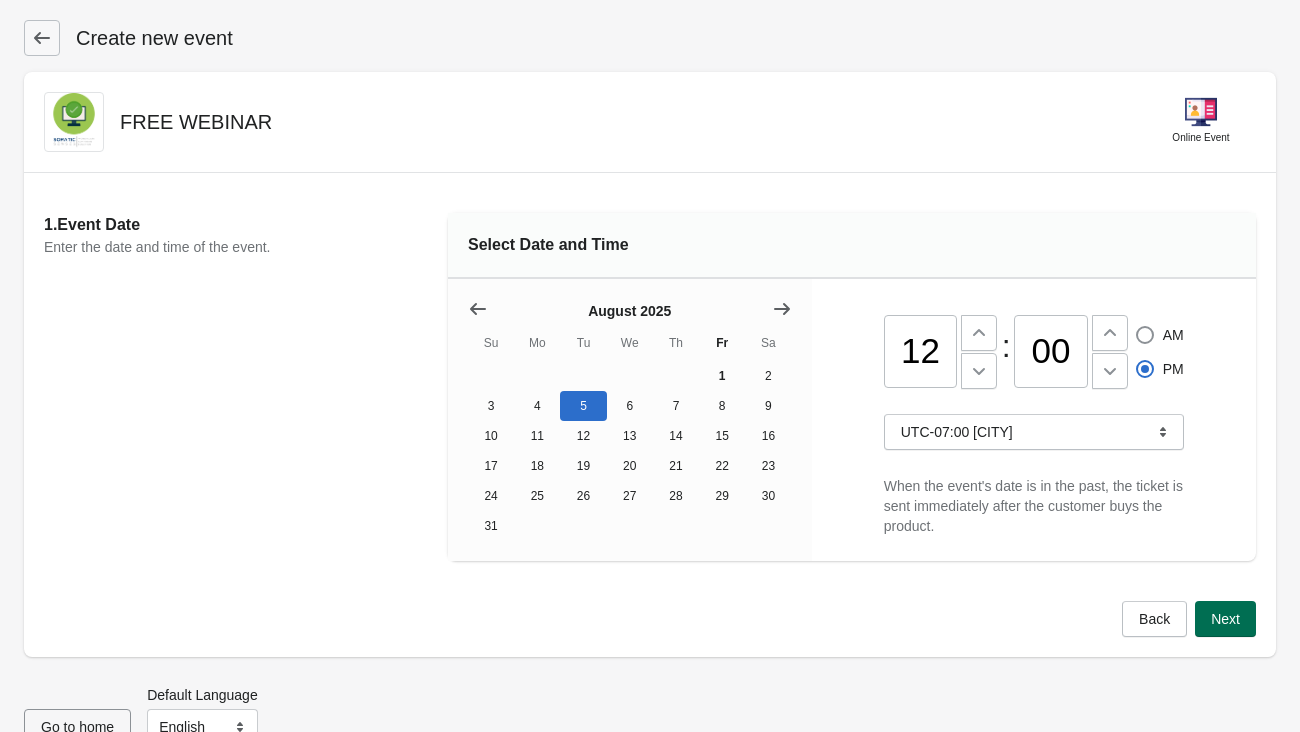 click on "Next" at bounding box center [1225, 619] 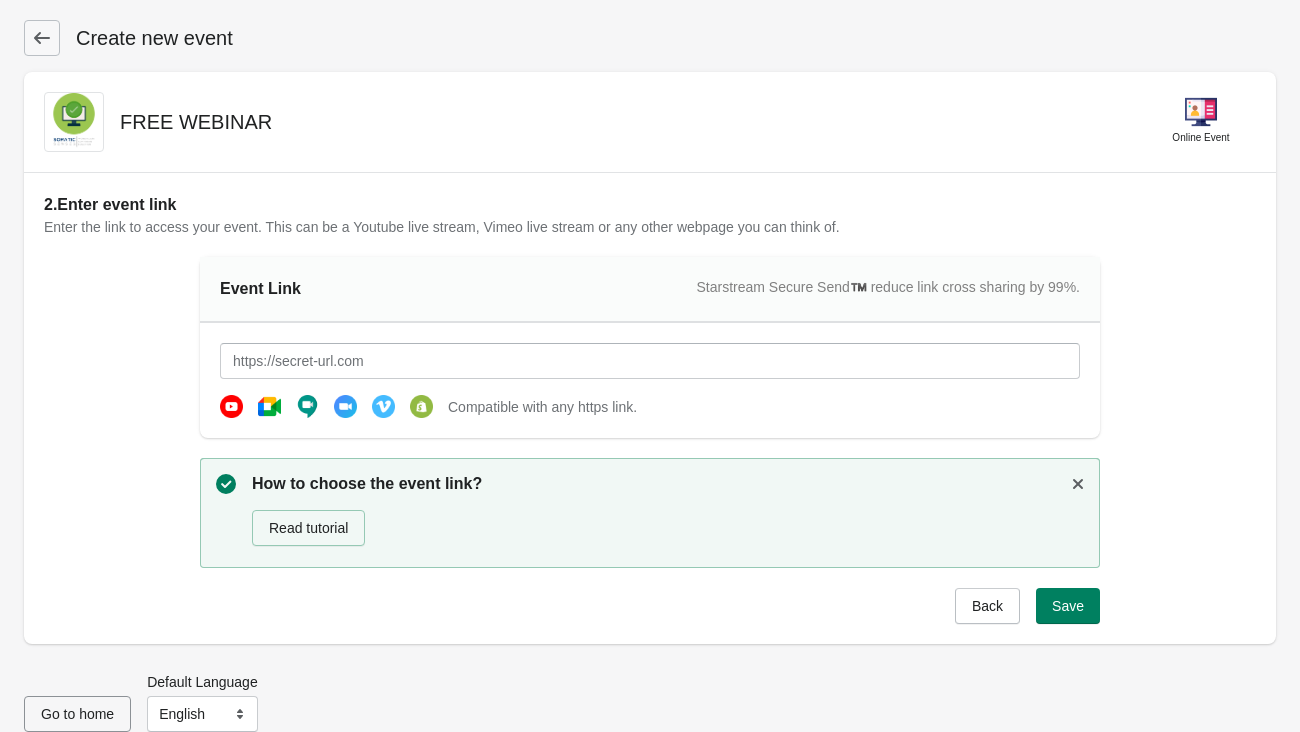 click at bounding box center (345, 406) 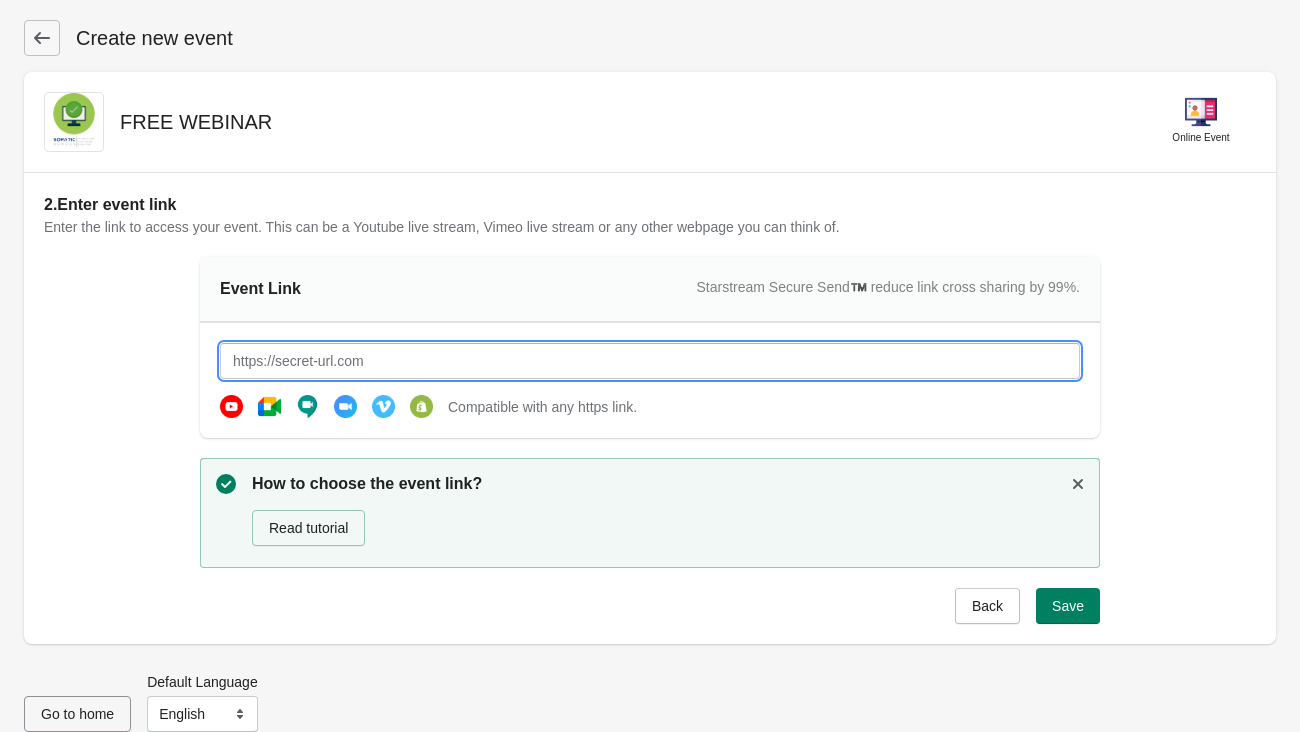 click at bounding box center (650, 361) 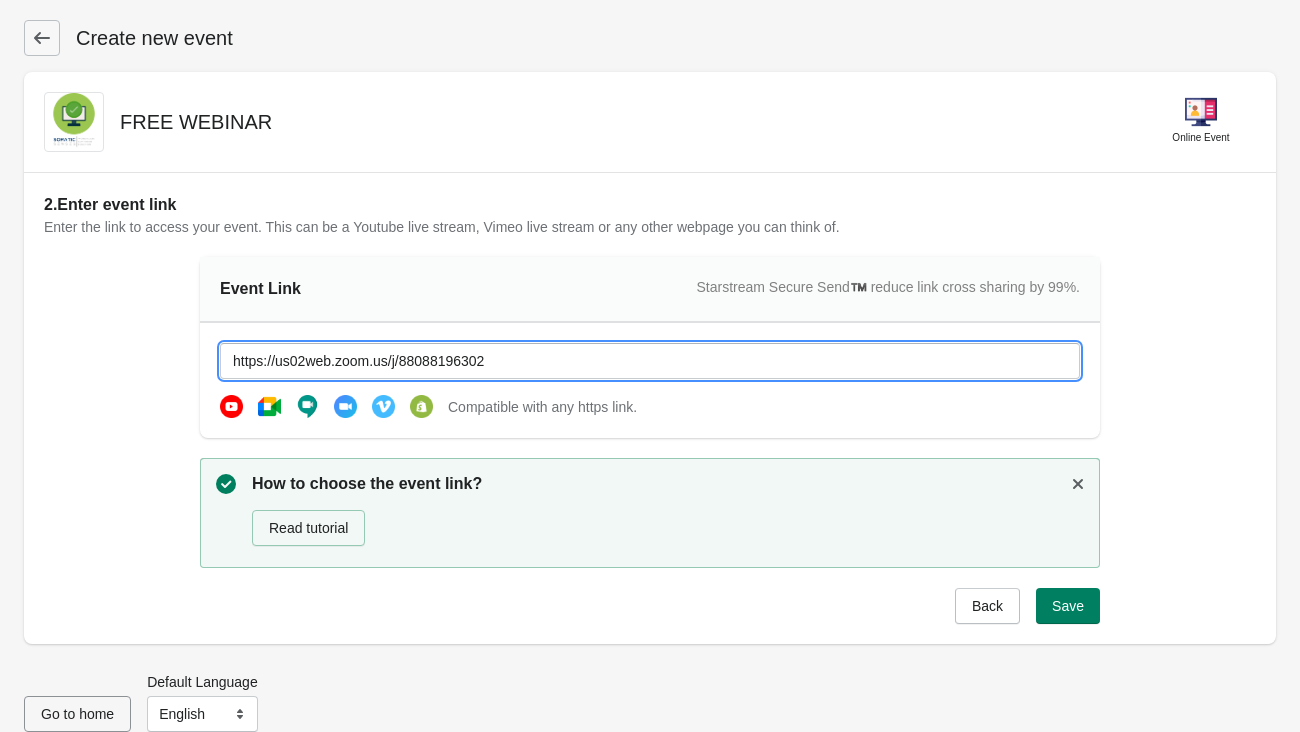 type on "https://us02web.zoom.us/j/88088196302" 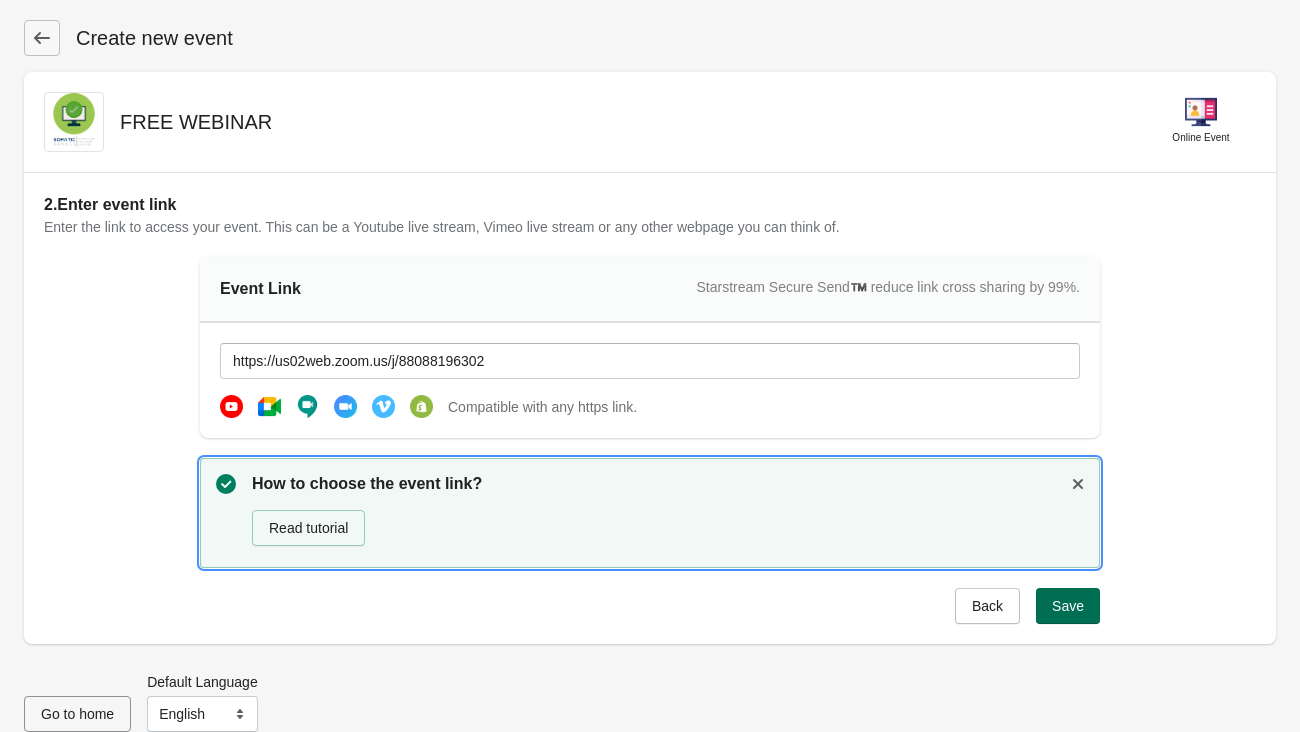 click on "Save" at bounding box center [1068, 606] 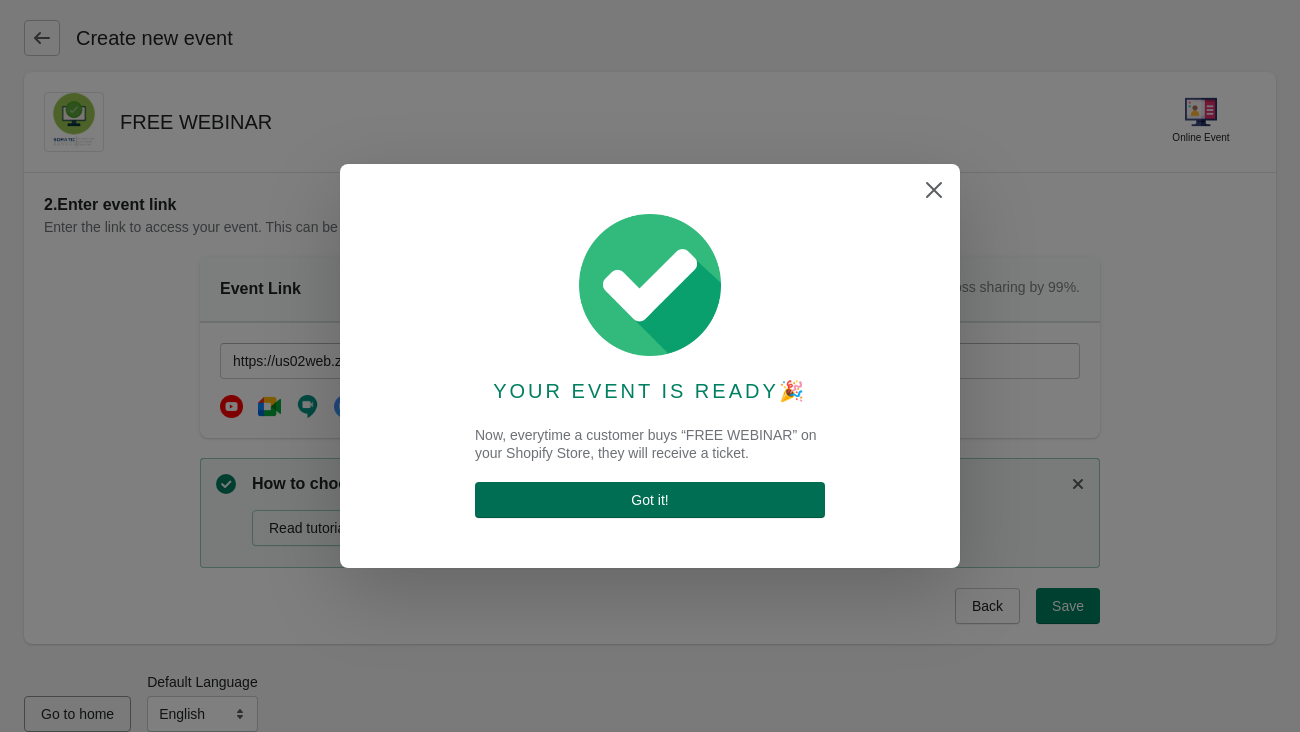 click on "Got it !" at bounding box center [650, 500] 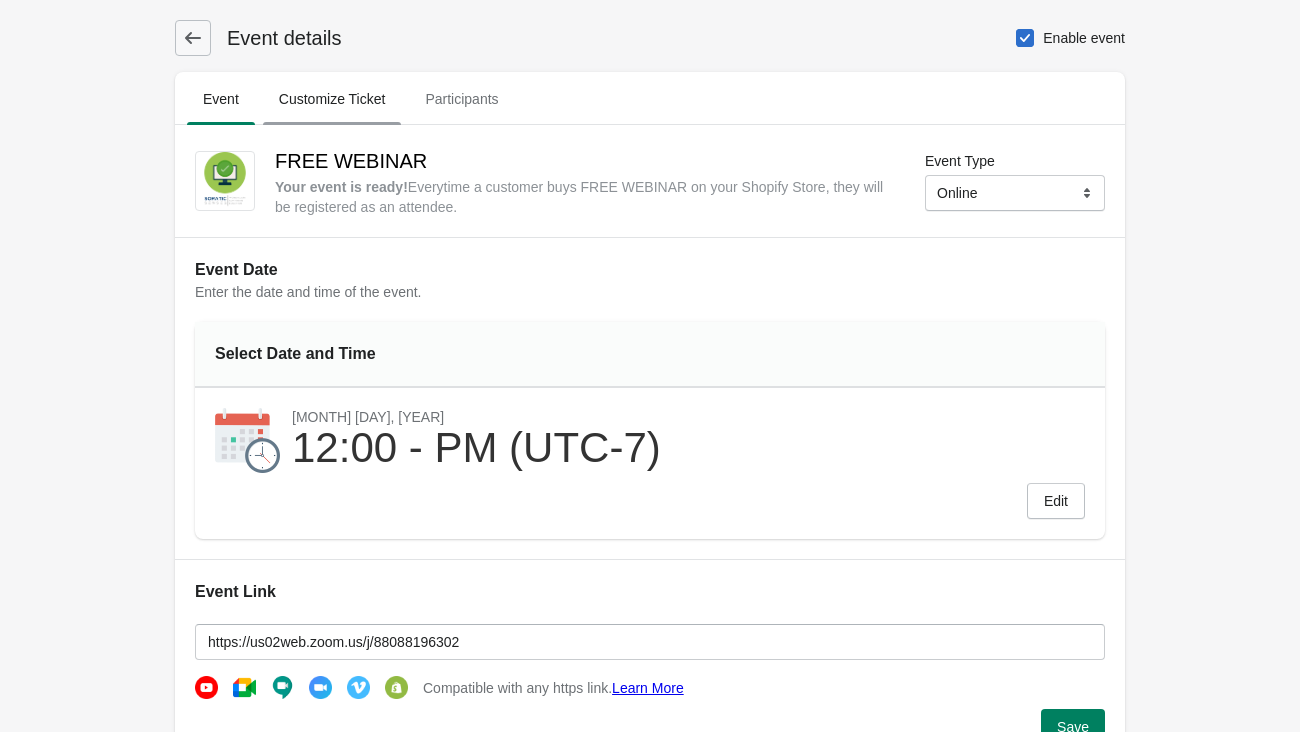 click on "Customize Ticket" at bounding box center (332, 99) 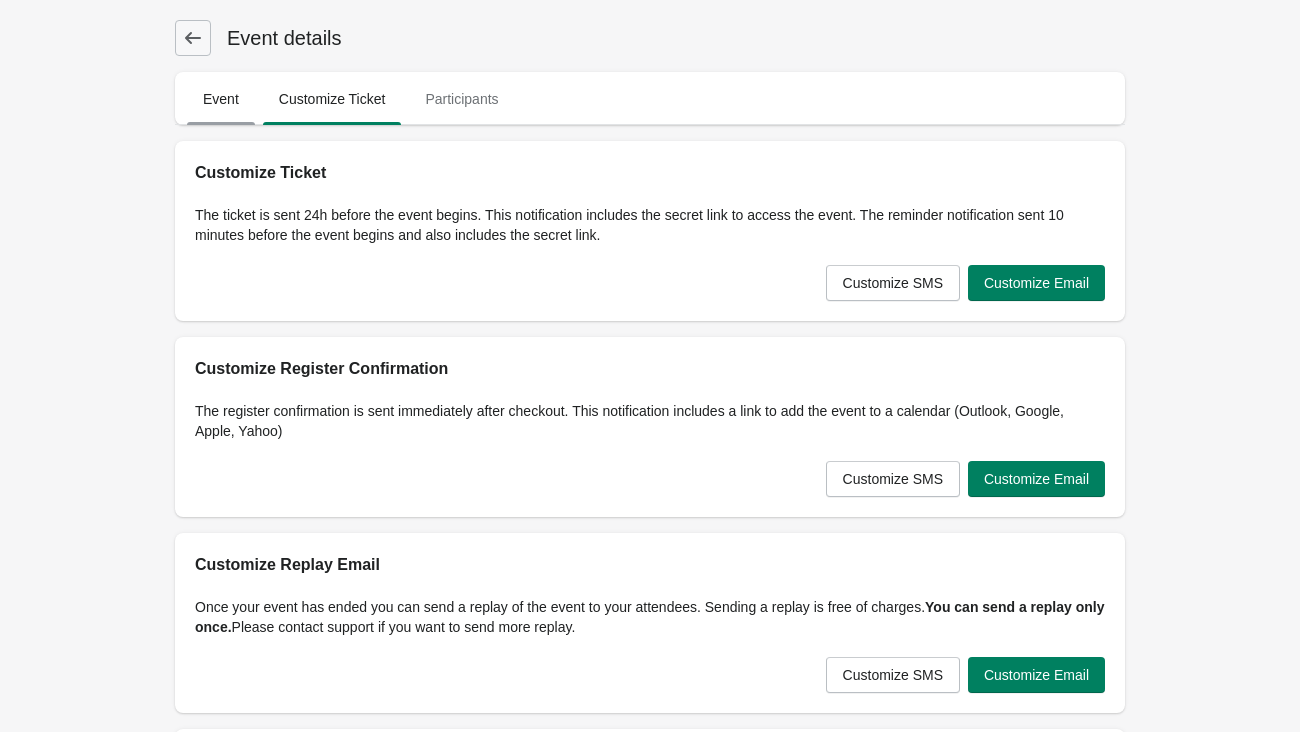 click on "Event" at bounding box center [221, 99] 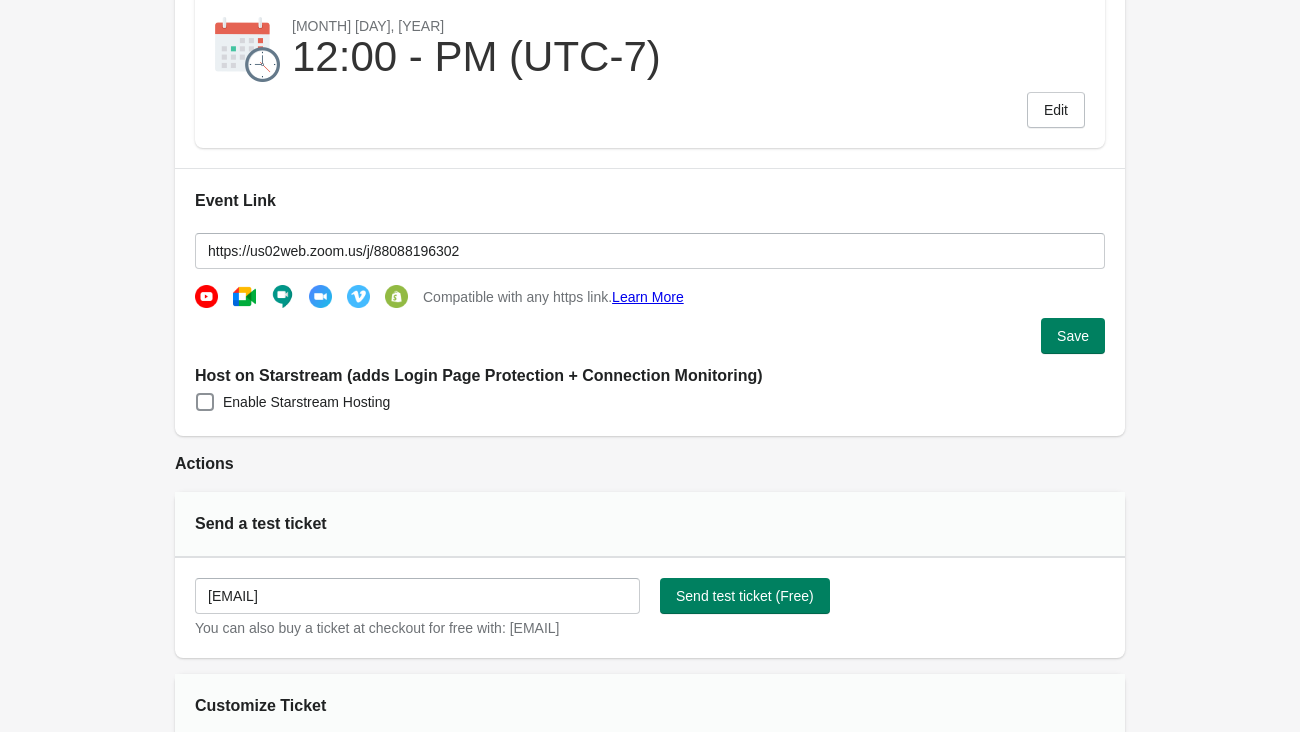 scroll, scrollTop: 400, scrollLeft: 0, axis: vertical 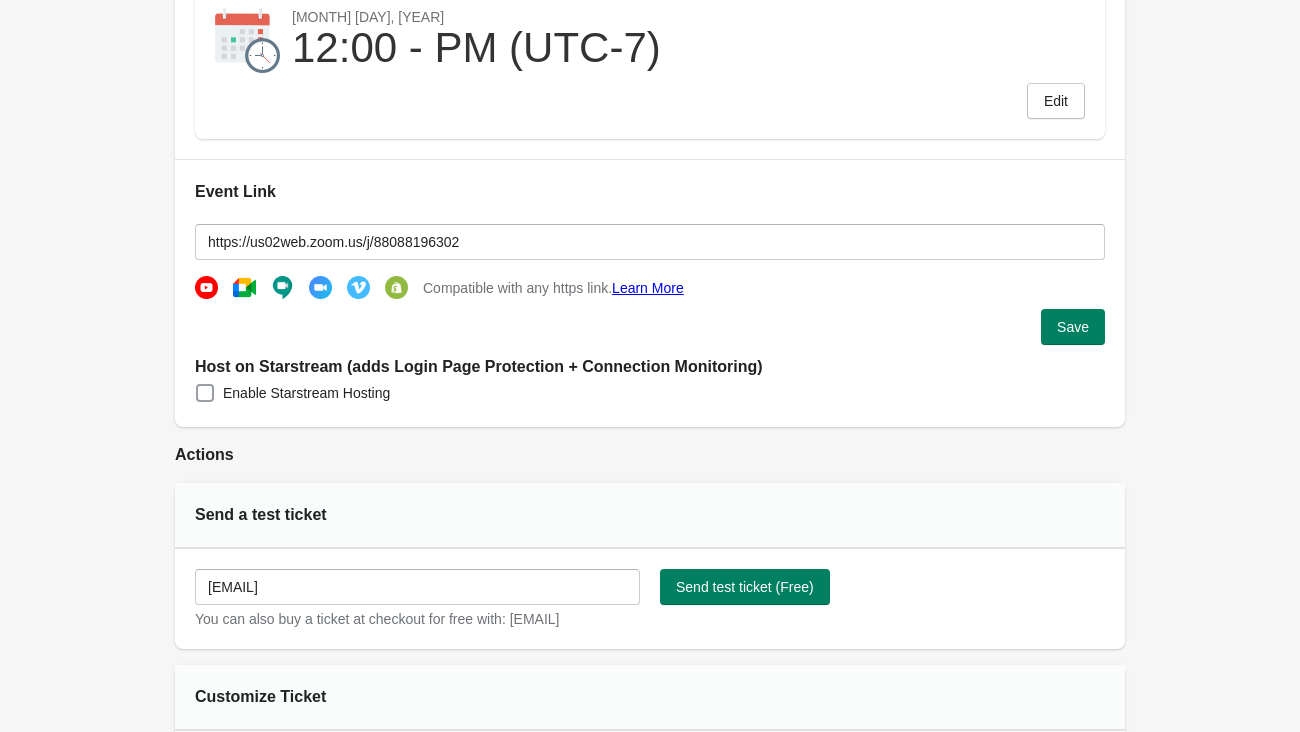 click at bounding box center [205, 393] 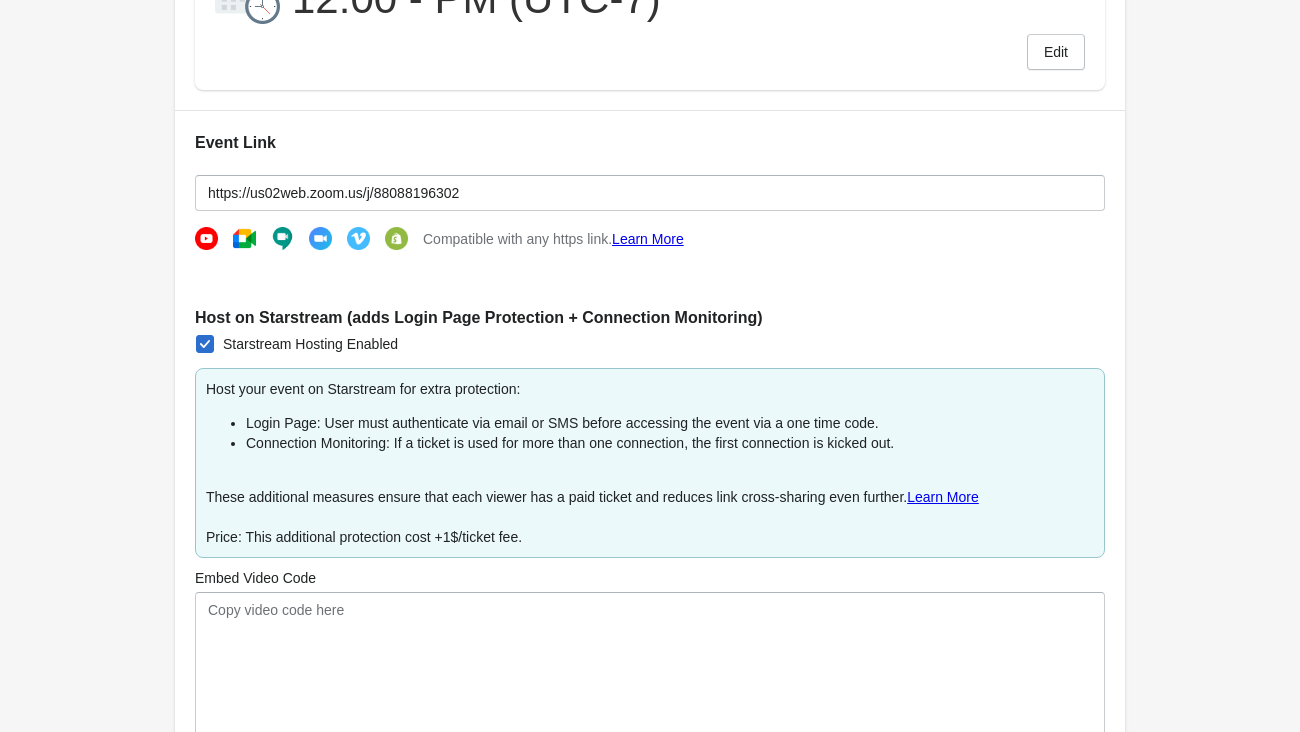 scroll, scrollTop: 288, scrollLeft: 0, axis: vertical 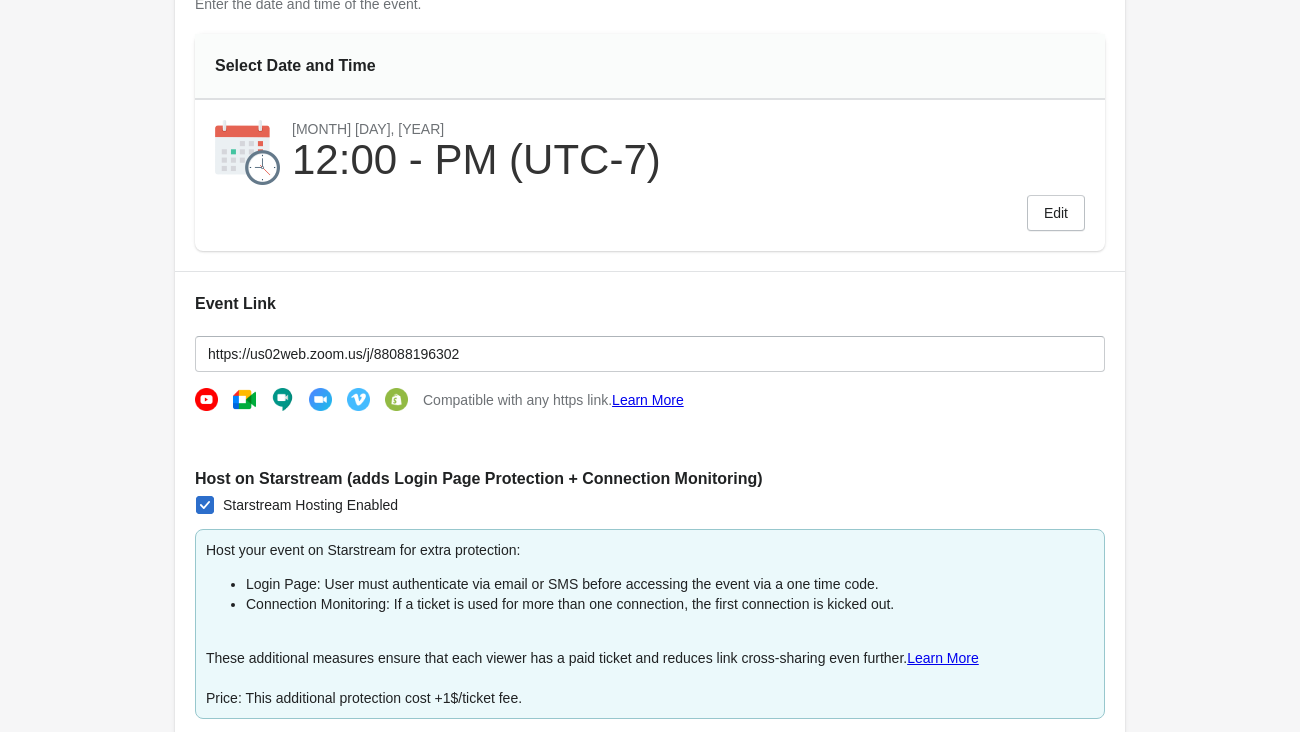 click at bounding box center (205, 505) 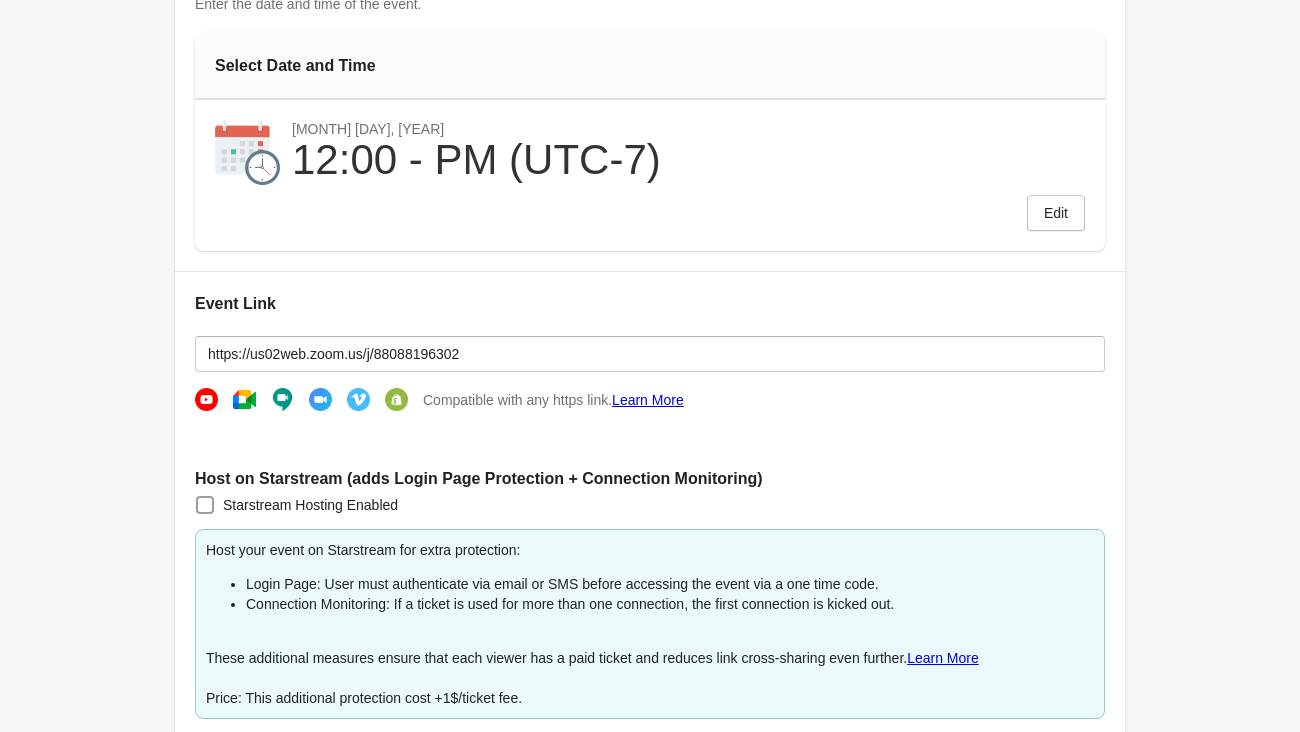 checkbox on "false" 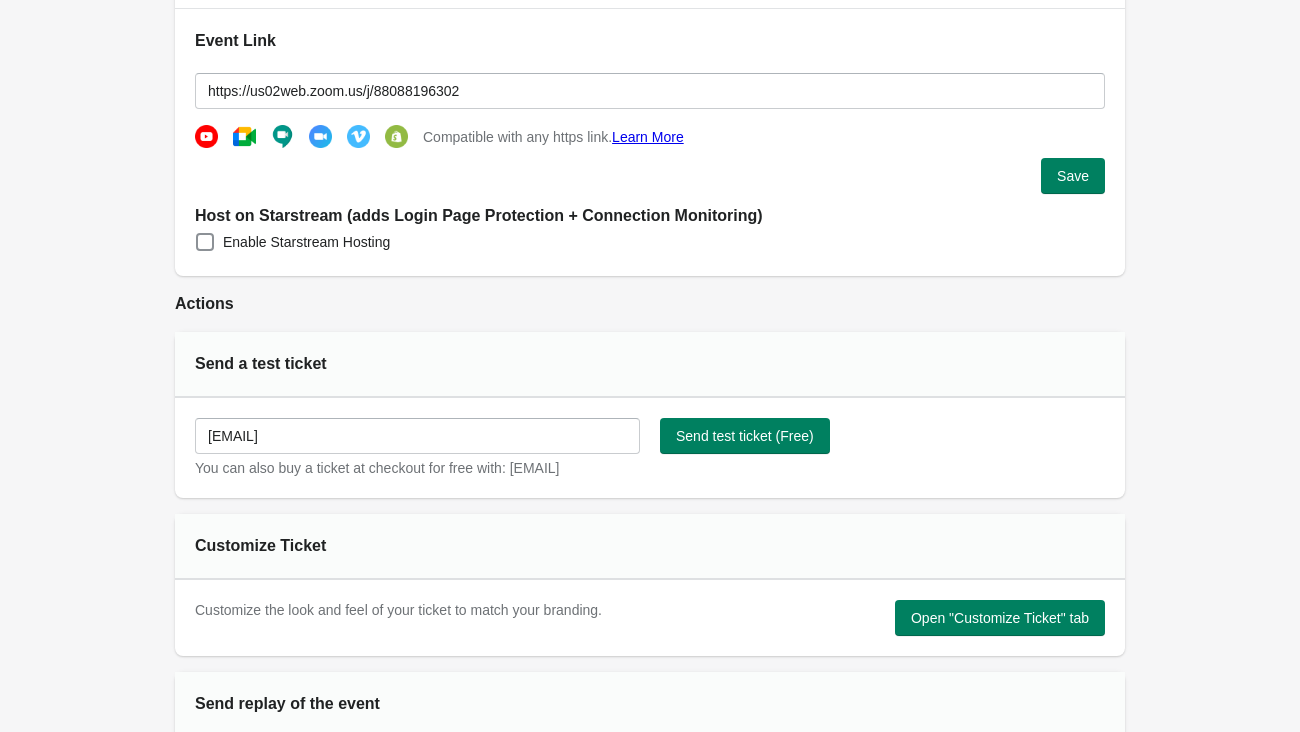 scroll, scrollTop: 553, scrollLeft: 0, axis: vertical 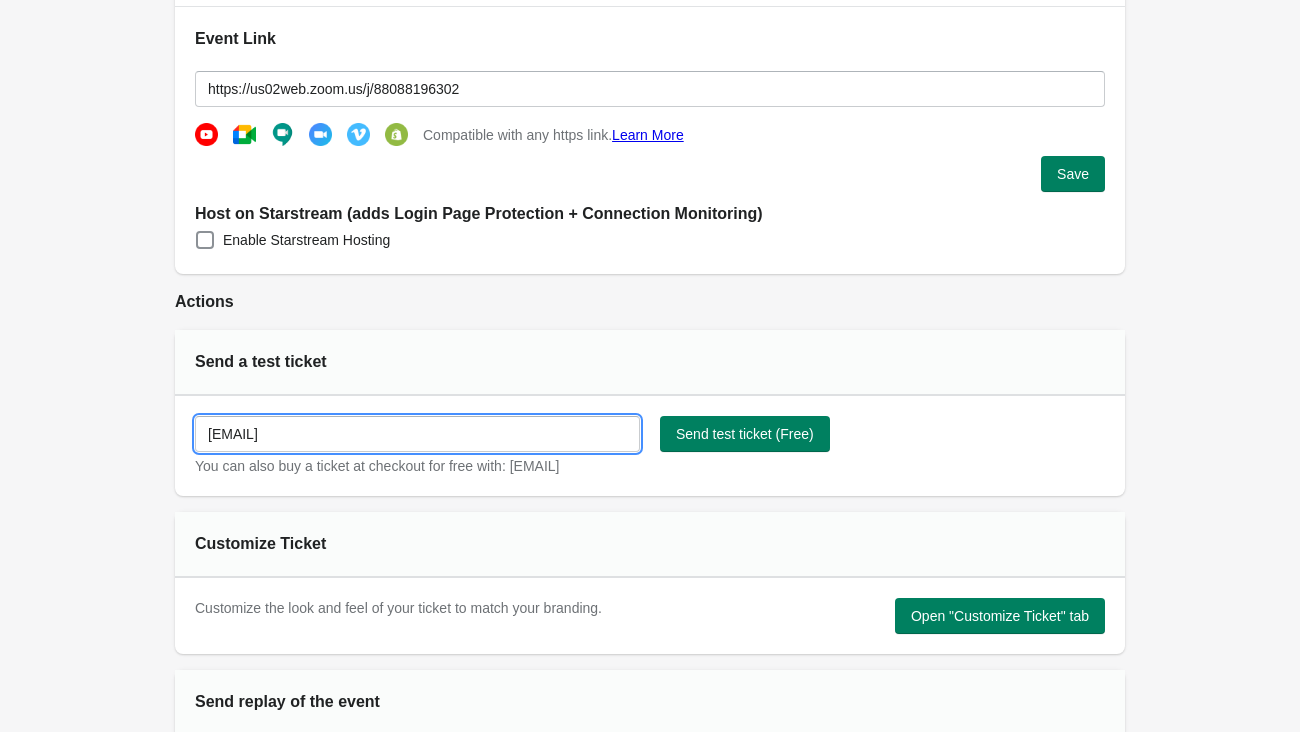 drag, startPoint x: 231, startPoint y: 436, endPoint x: 176, endPoint y: 434, distance: 55.03635 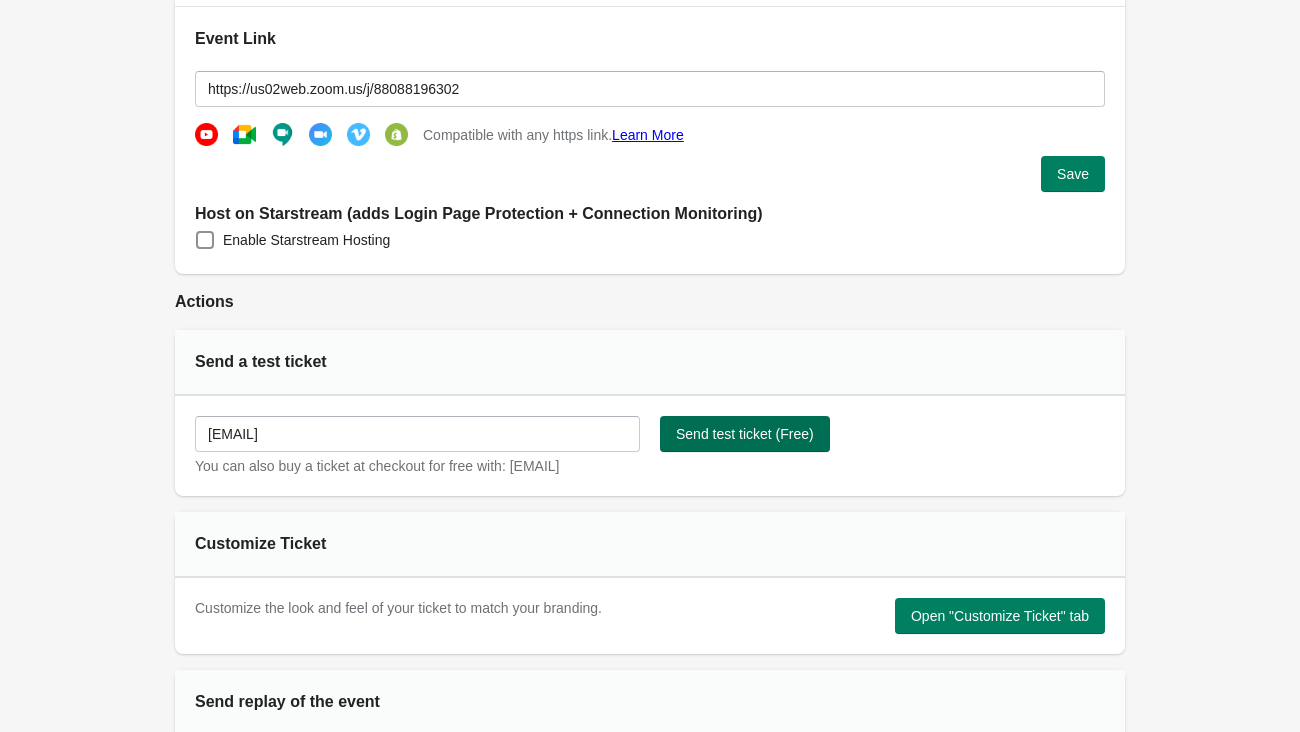 click on "Send test ticket (Free)" at bounding box center (745, 434) 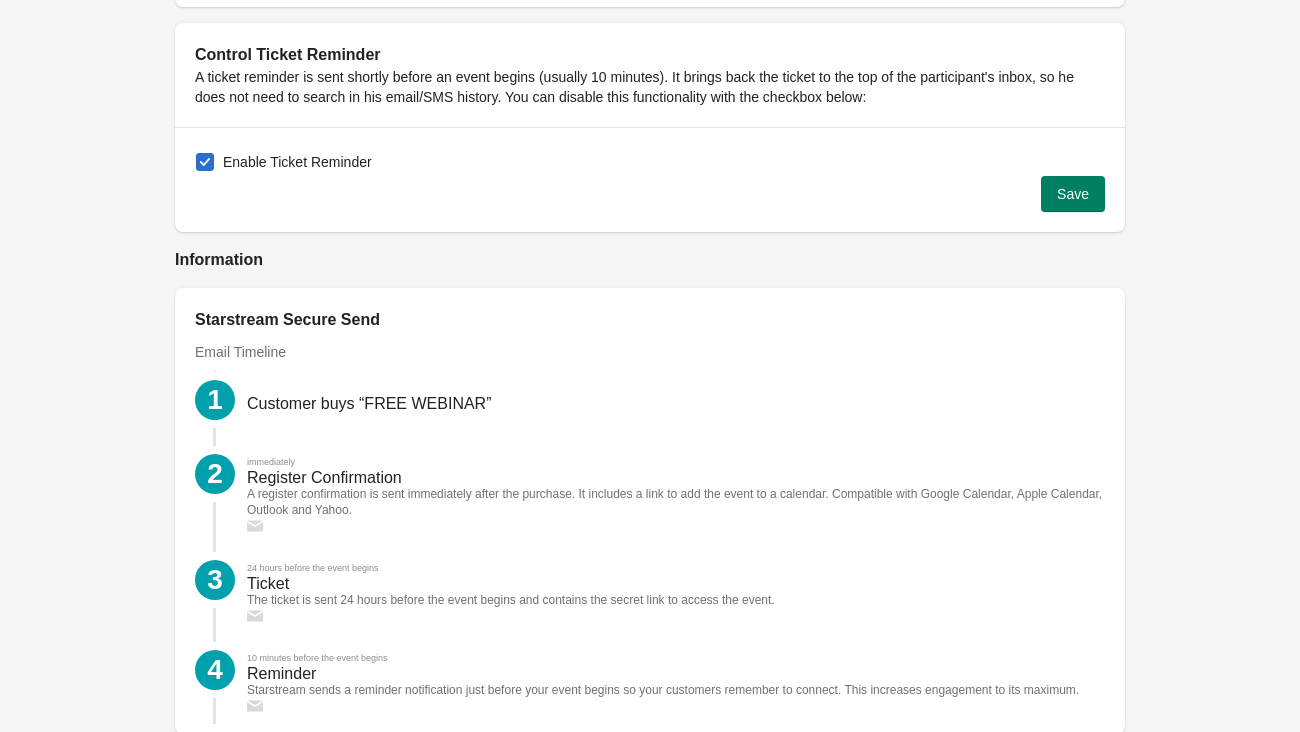 scroll, scrollTop: 2176, scrollLeft: 0, axis: vertical 